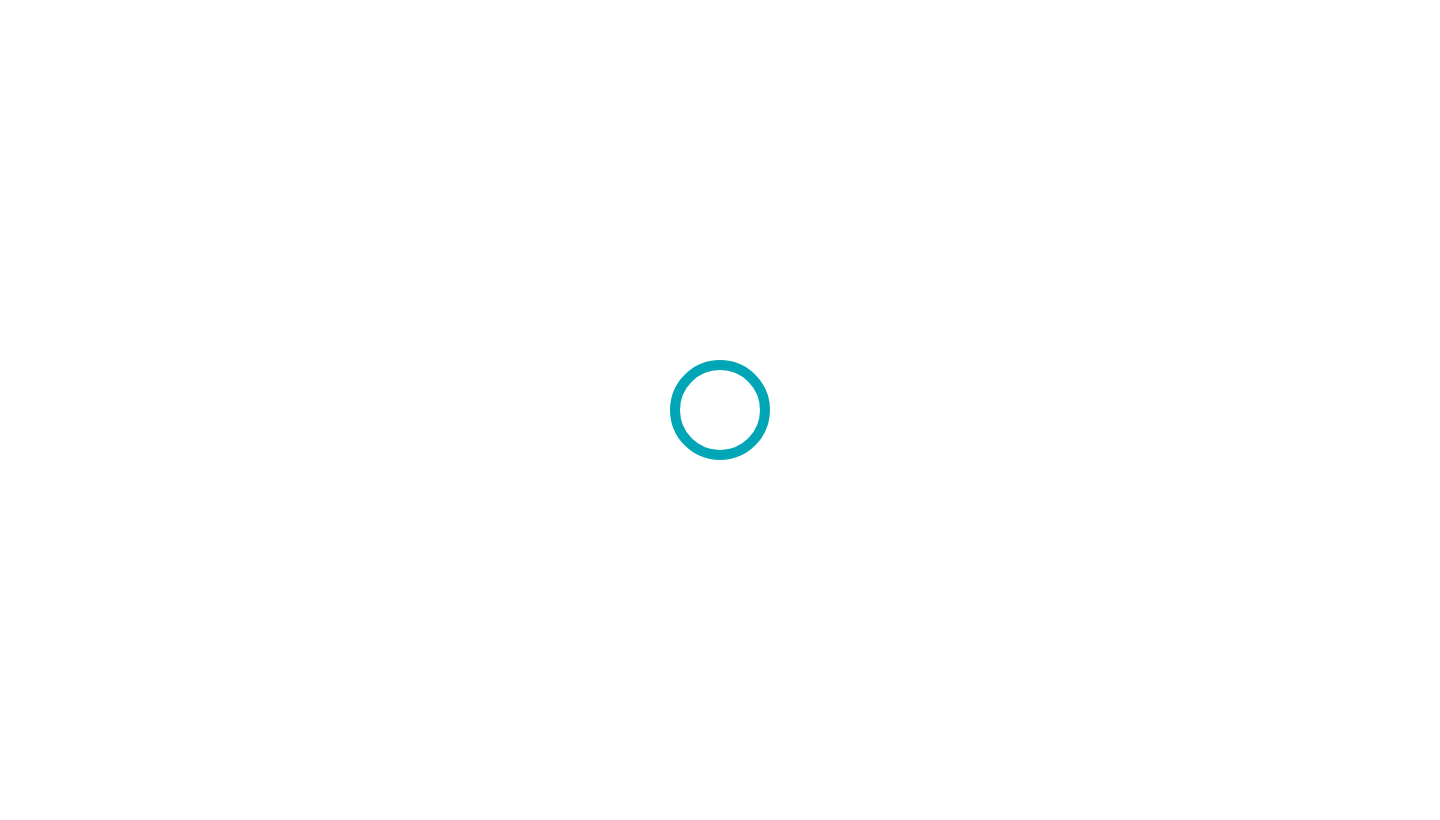 scroll, scrollTop: 0, scrollLeft: 0, axis: both 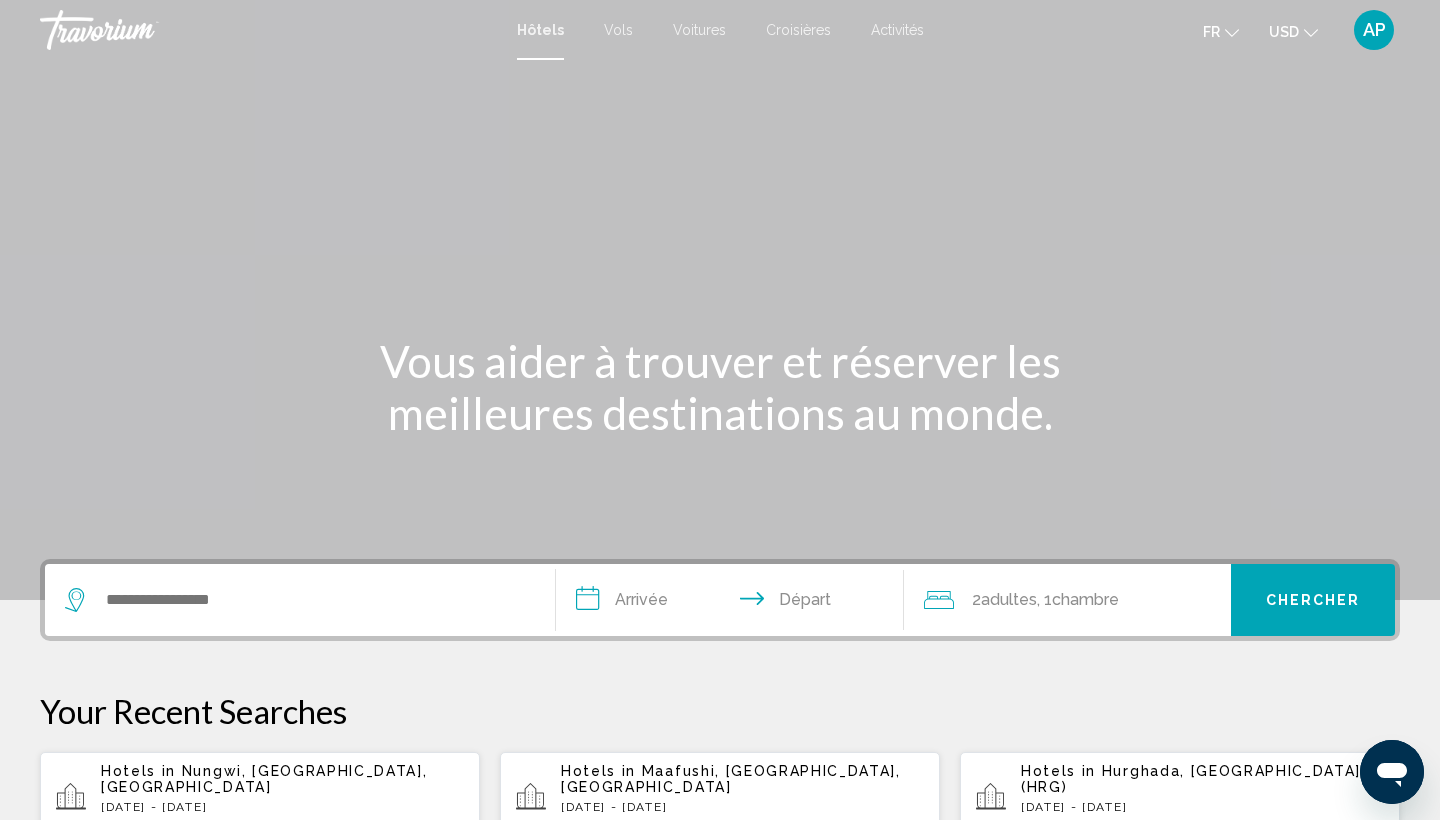 click at bounding box center [295, 600] 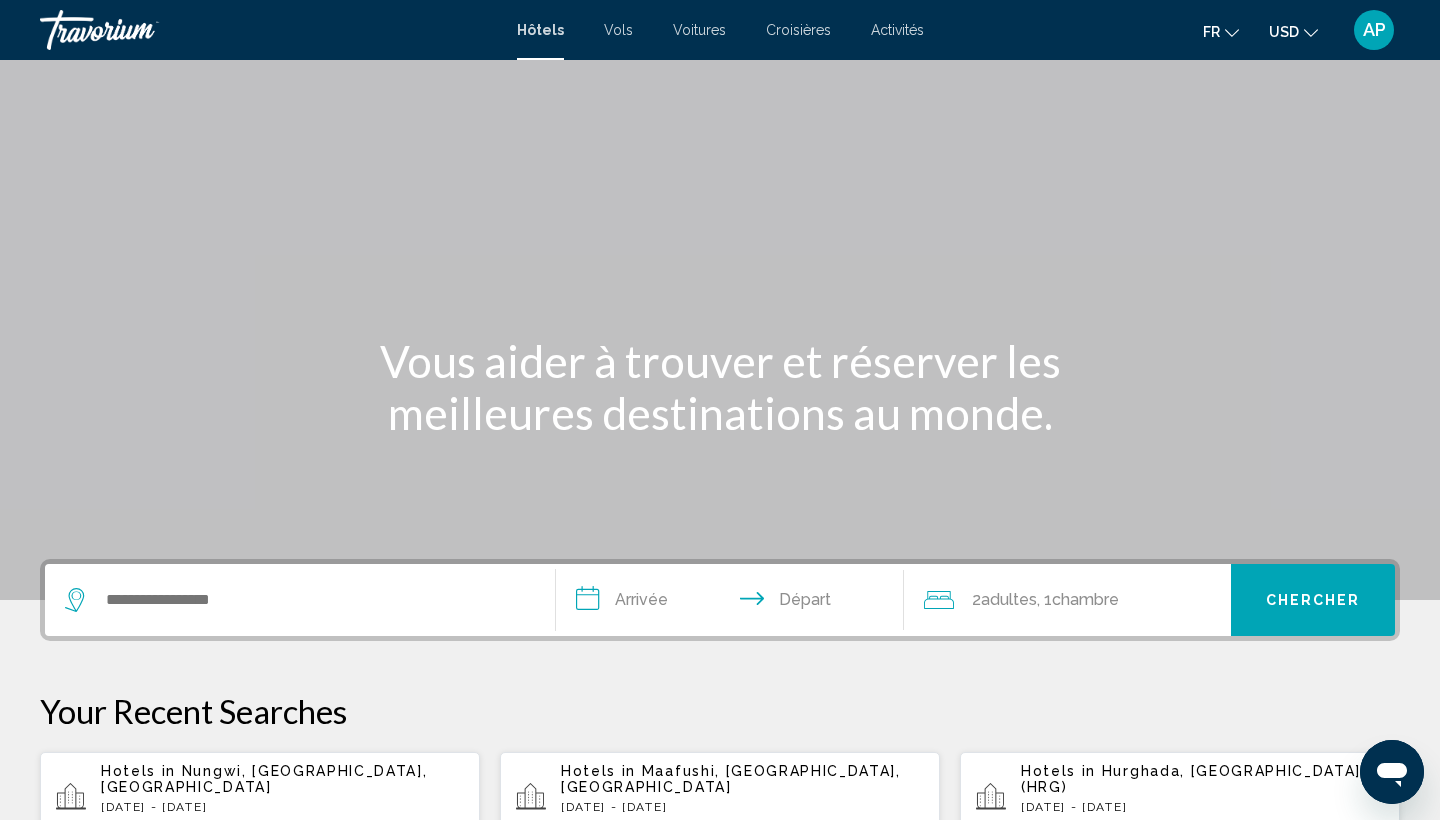 scroll, scrollTop: 494, scrollLeft: 0, axis: vertical 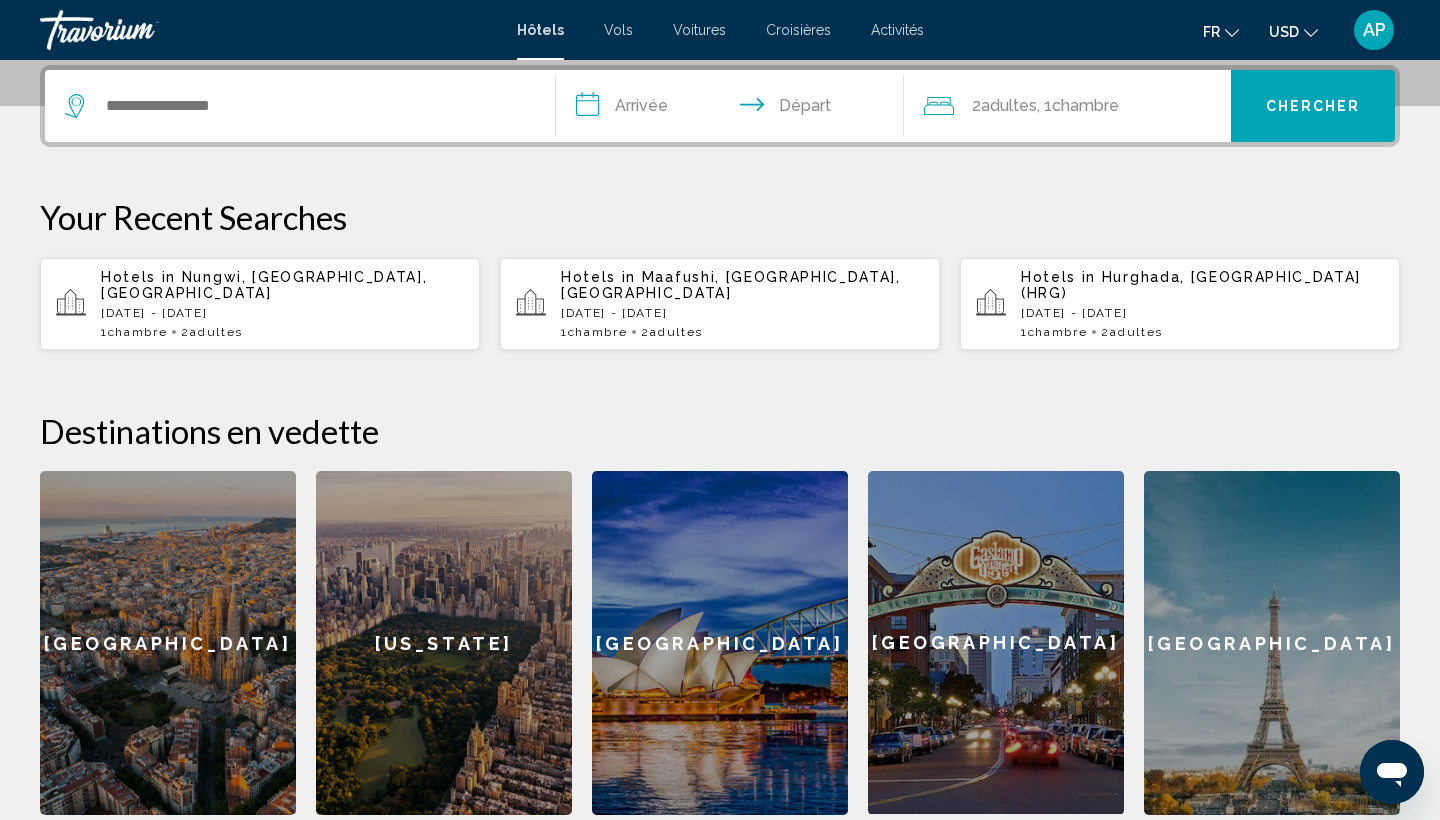 drag, startPoint x: 302, startPoint y: 142, endPoint x: 305, endPoint y: 112, distance: 30.149628 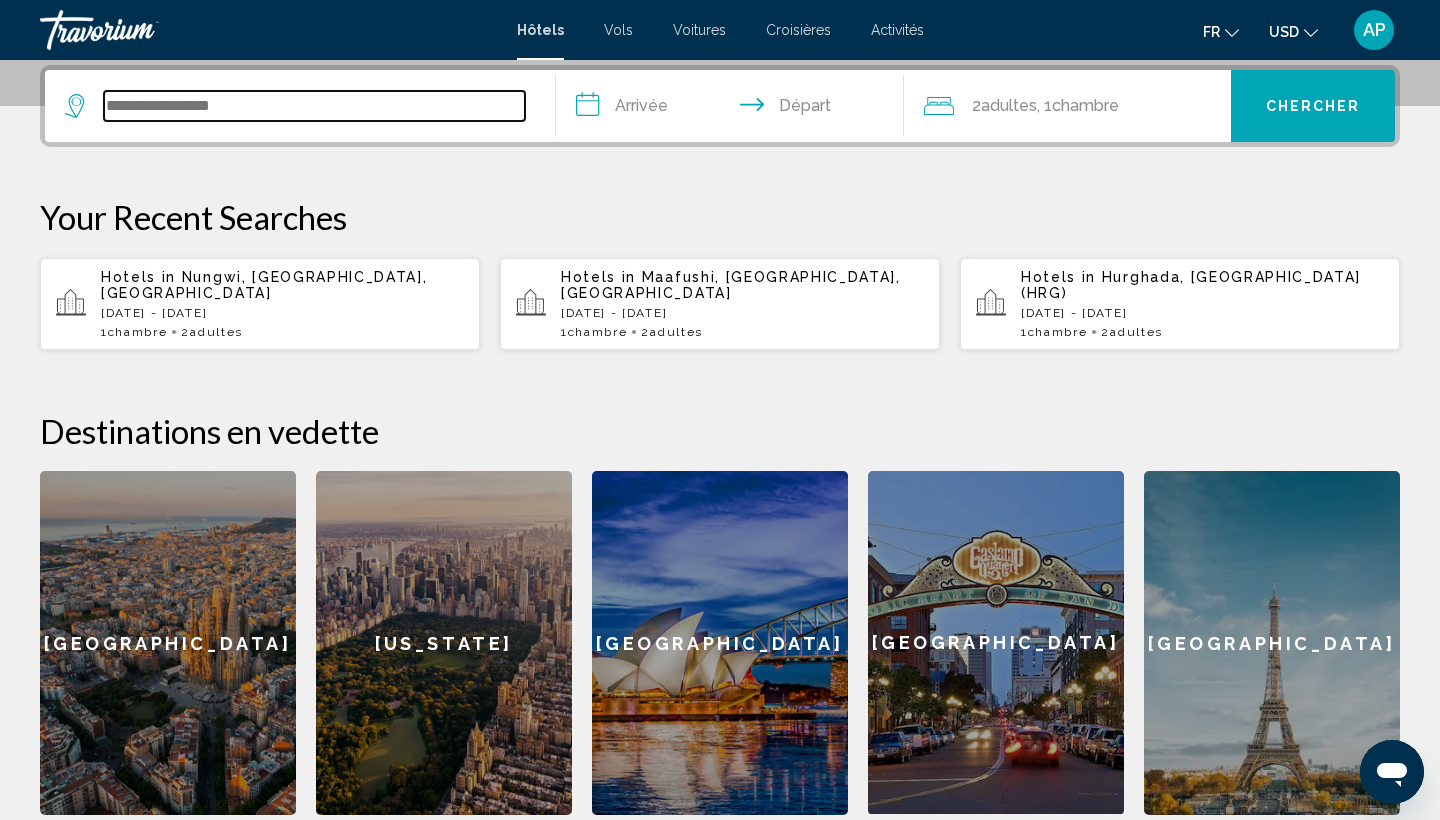 click at bounding box center (314, 106) 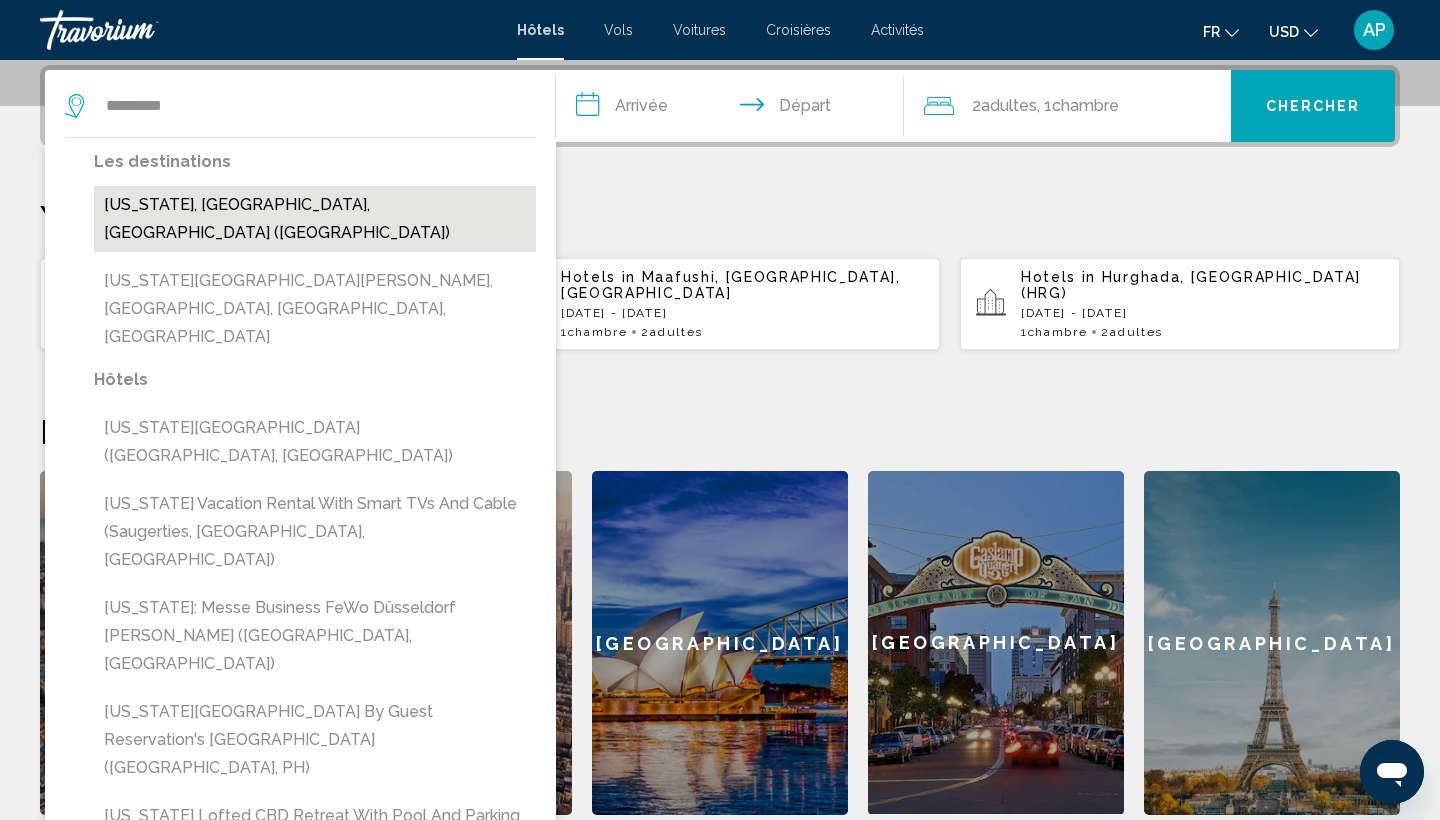 click on "[US_STATE], [GEOGRAPHIC_DATA], [GEOGRAPHIC_DATA] ([GEOGRAPHIC_DATA])" at bounding box center [315, 219] 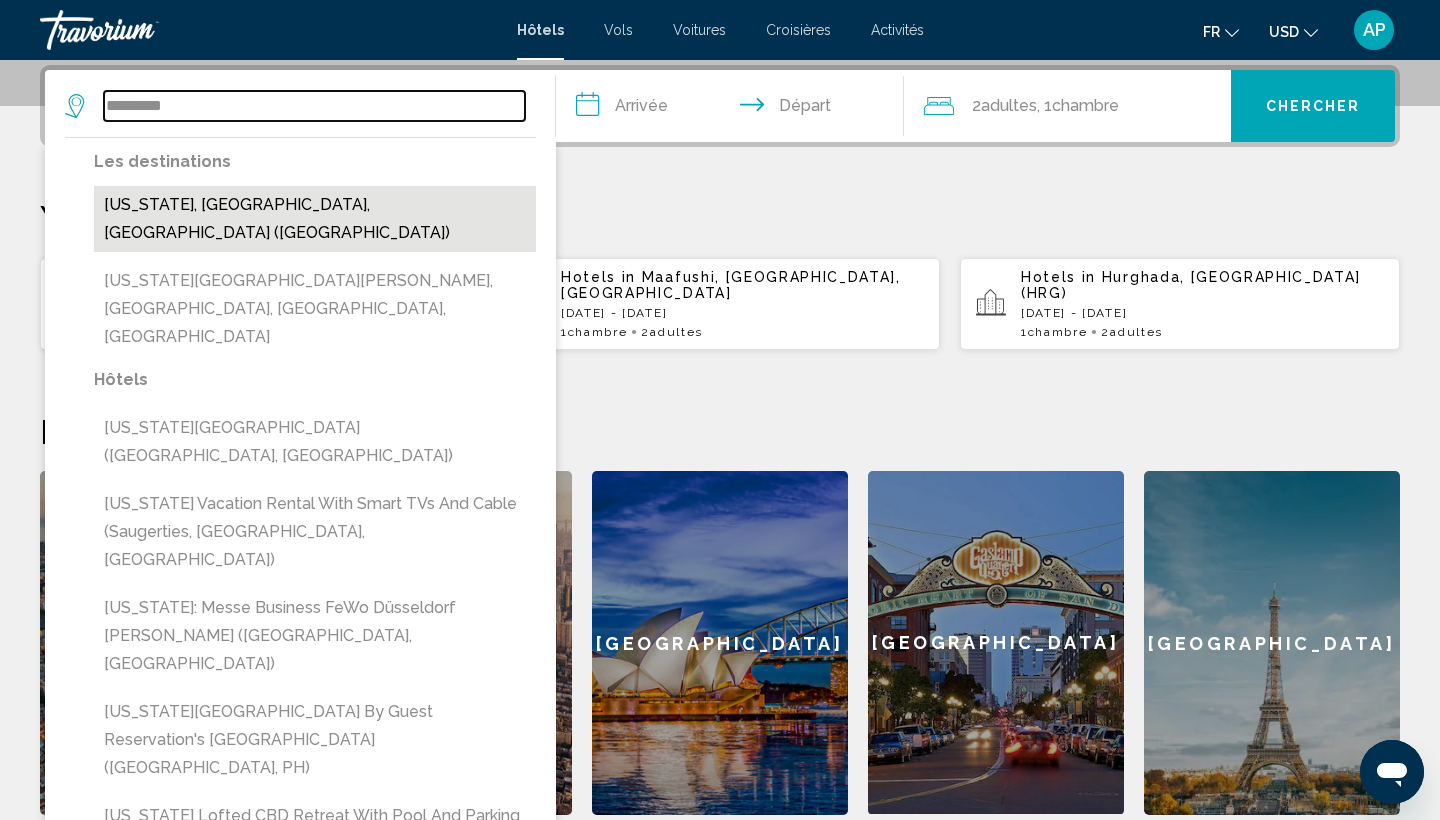 type on "**********" 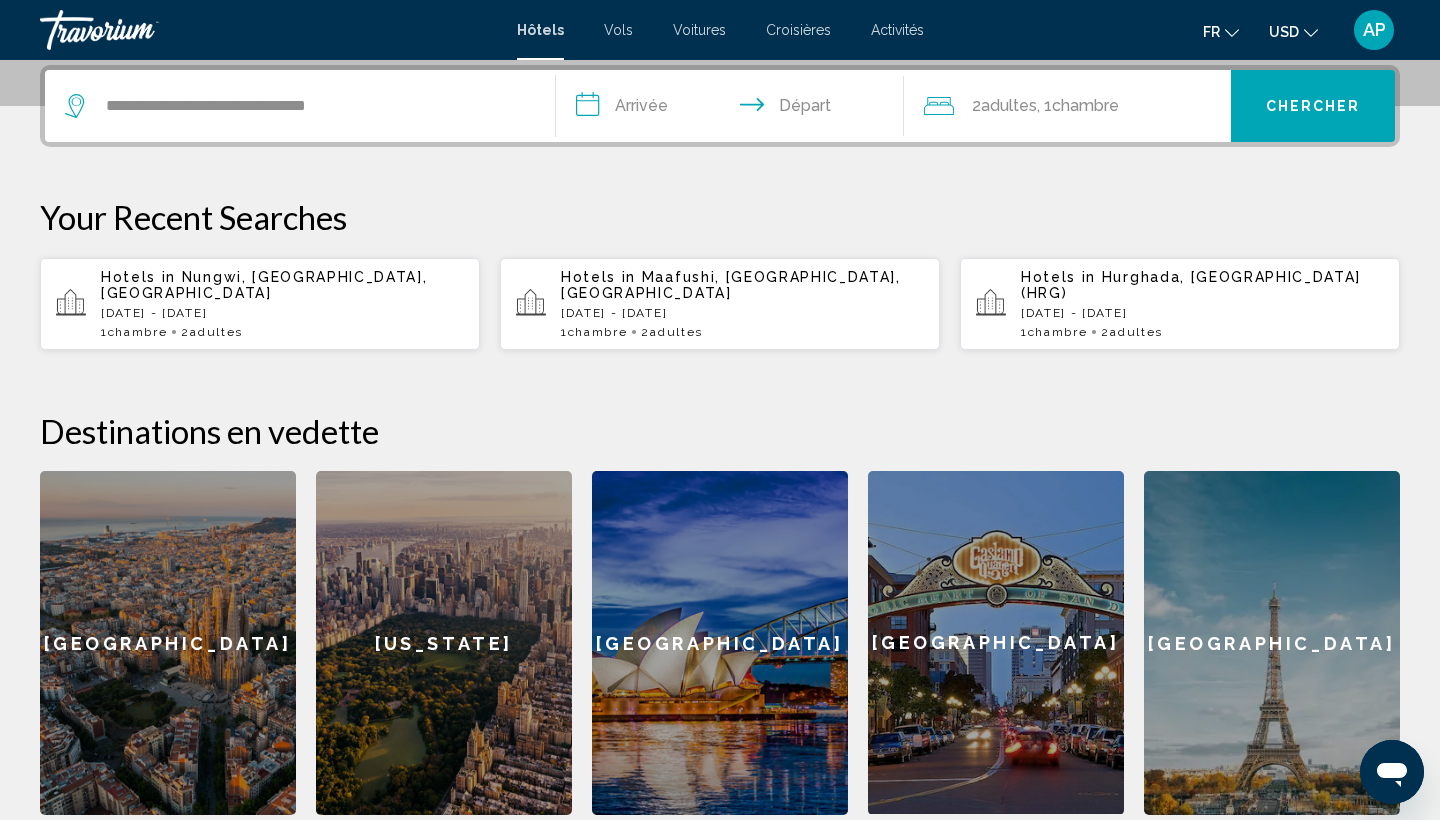 click on "**********" at bounding box center (734, 109) 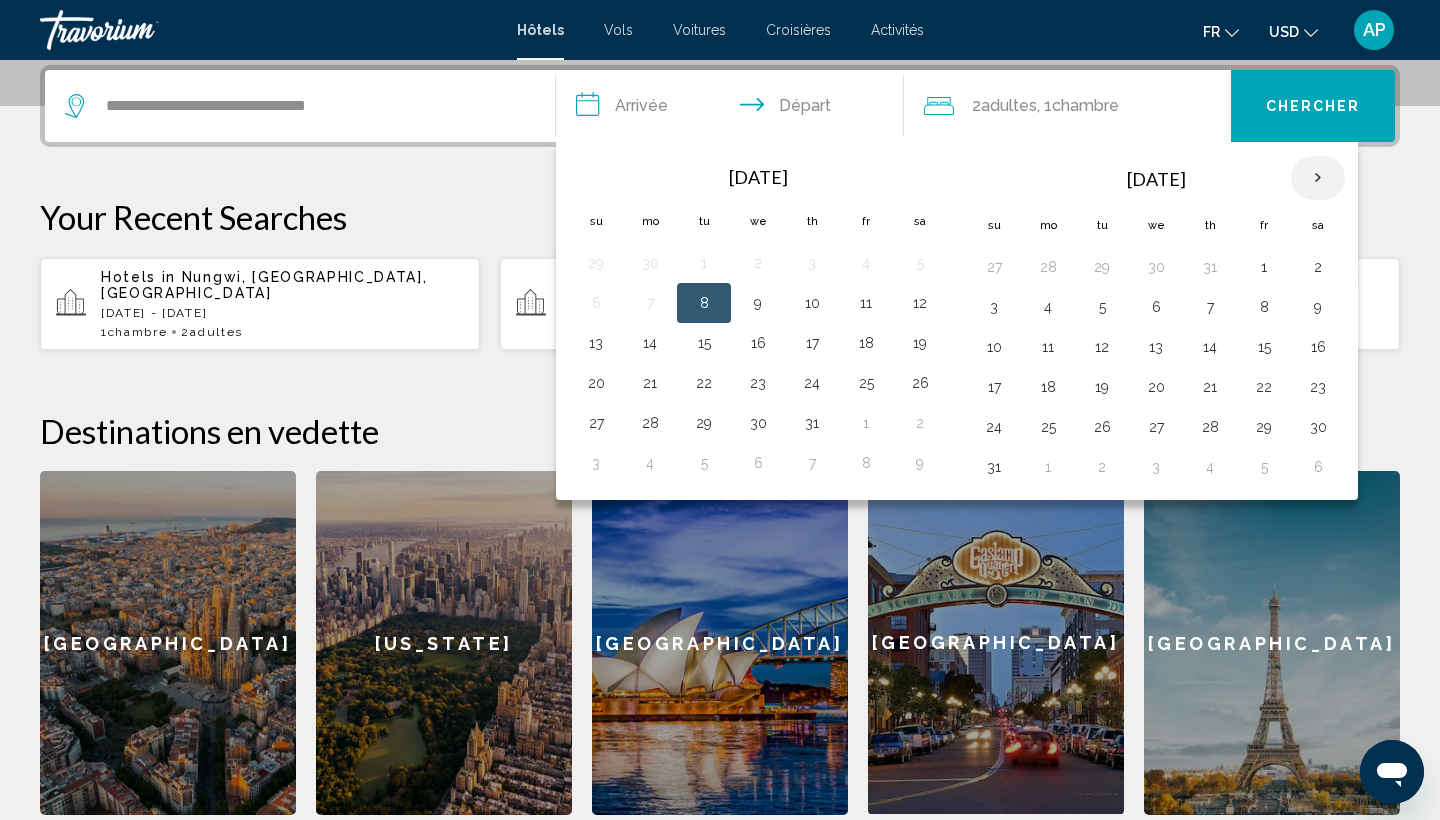 click at bounding box center [1318, 178] 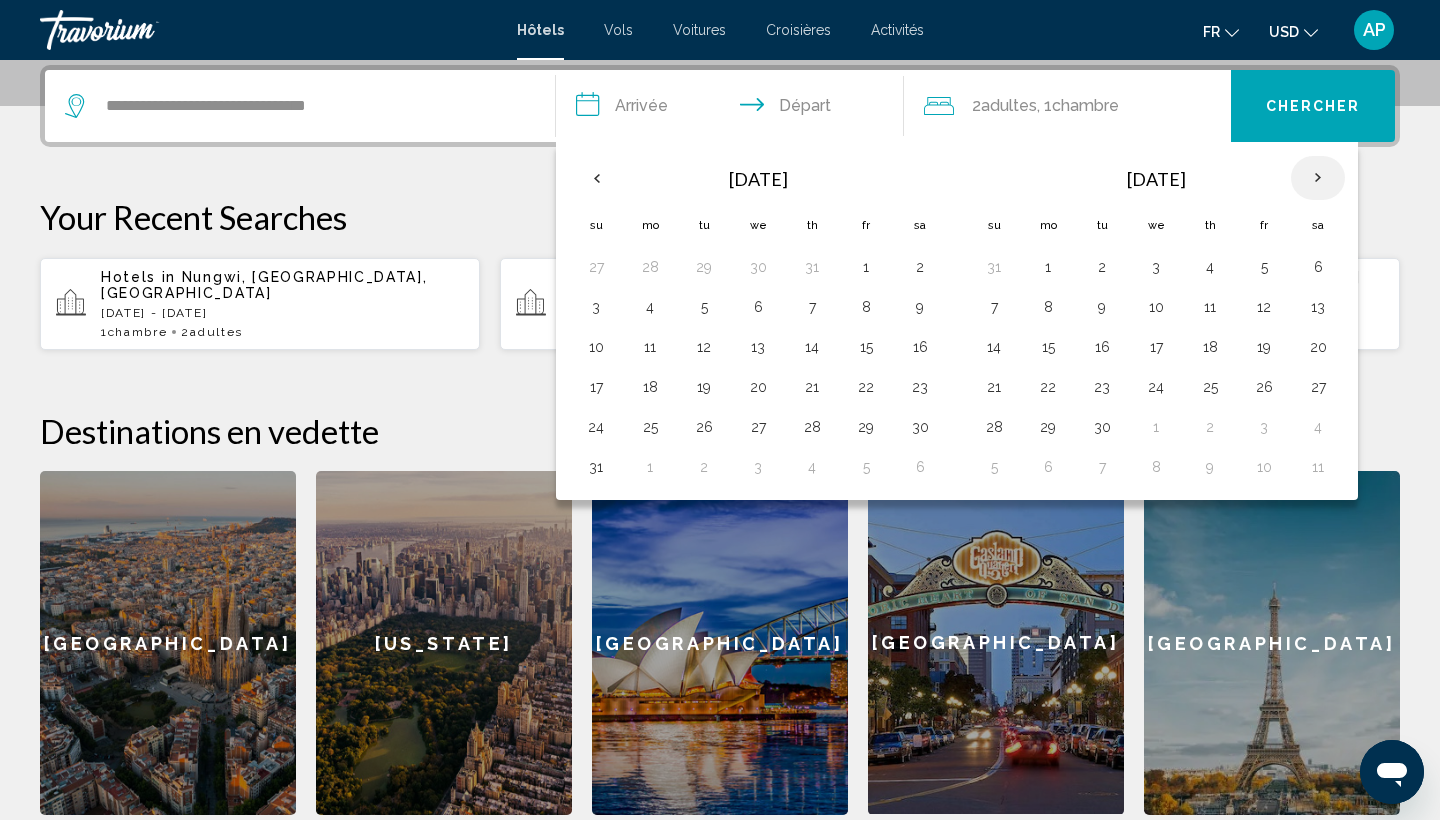 click at bounding box center [1318, 178] 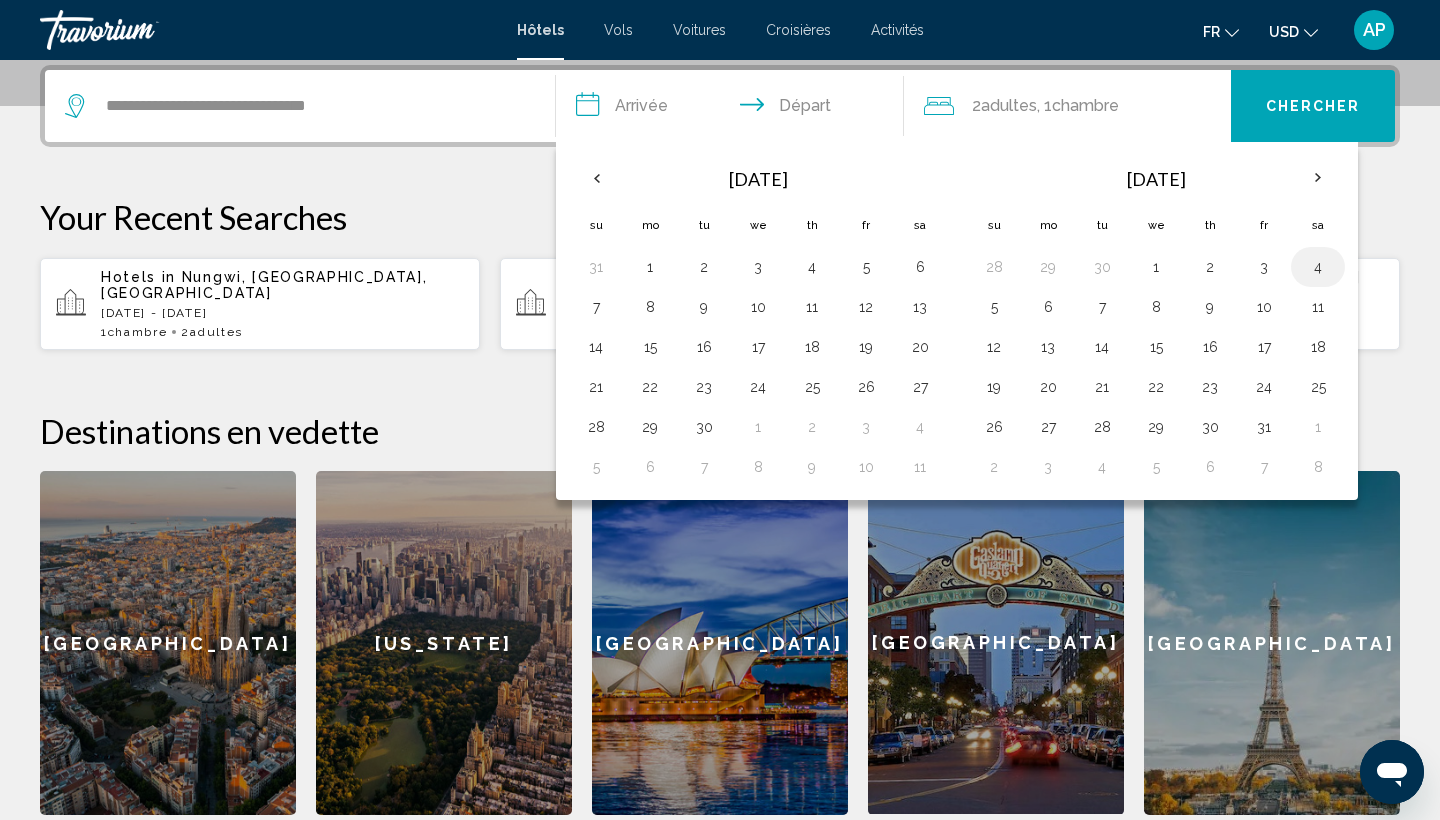 click on "4" at bounding box center (1318, 267) 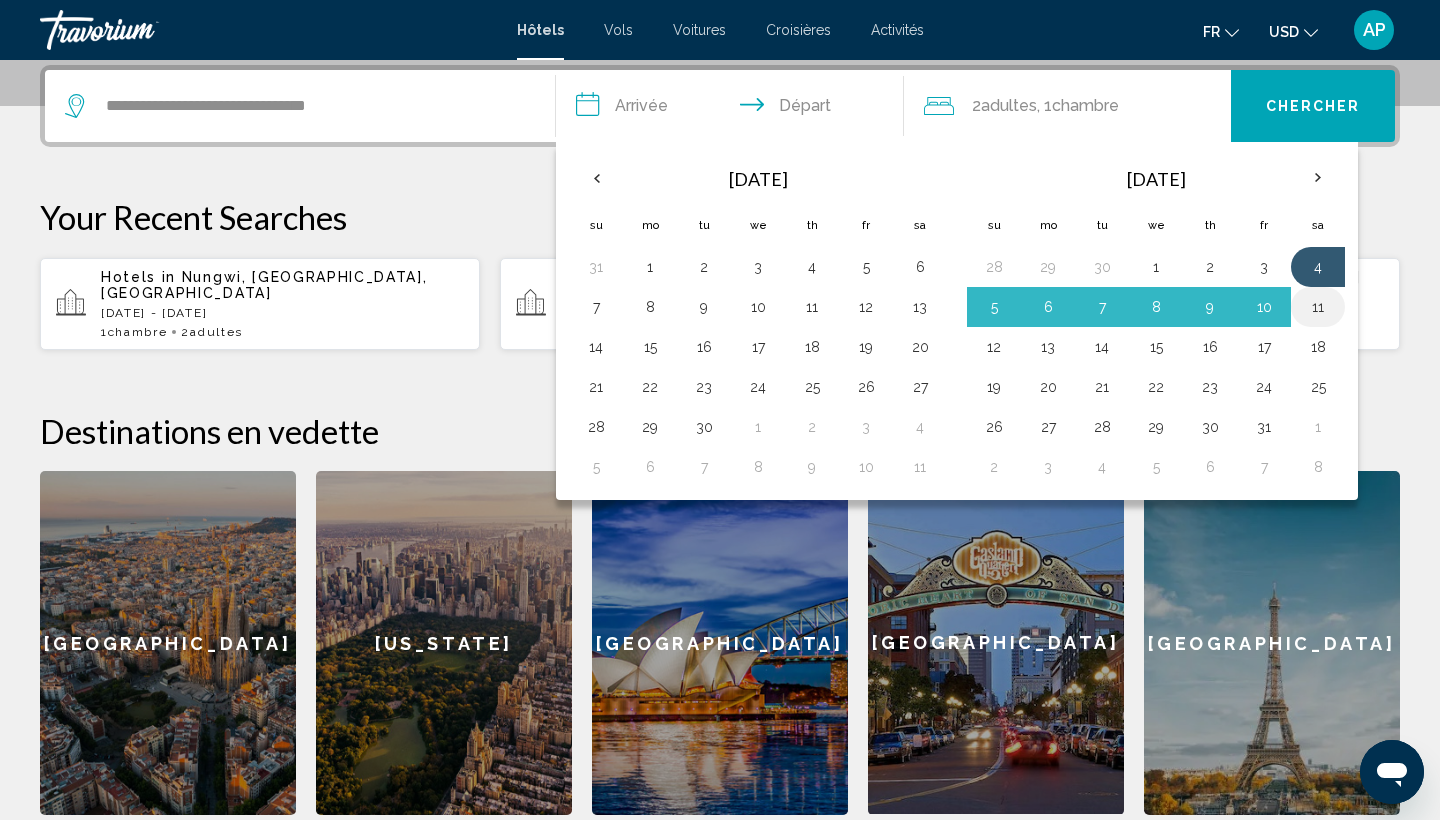 click on "11" at bounding box center (1318, 307) 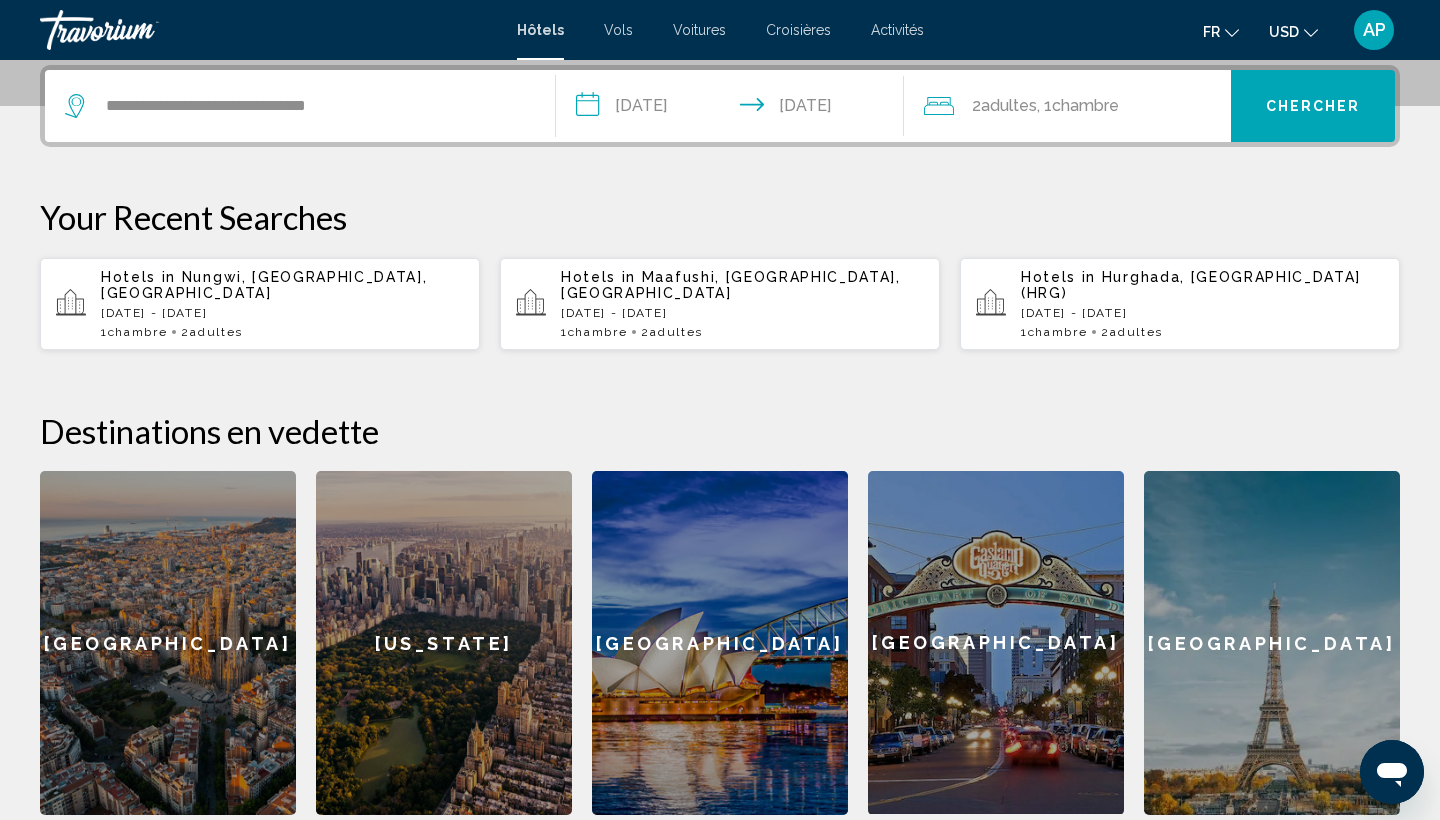 click on "fr
English Español Français Italiano Português русский USD
USD ($) MXN (Mex$) CAD (Can$) GBP (£) EUR (€) AUD (A$) NZD (NZ$) CNY (CN¥) AP Se connecter" at bounding box center (1172, 30) 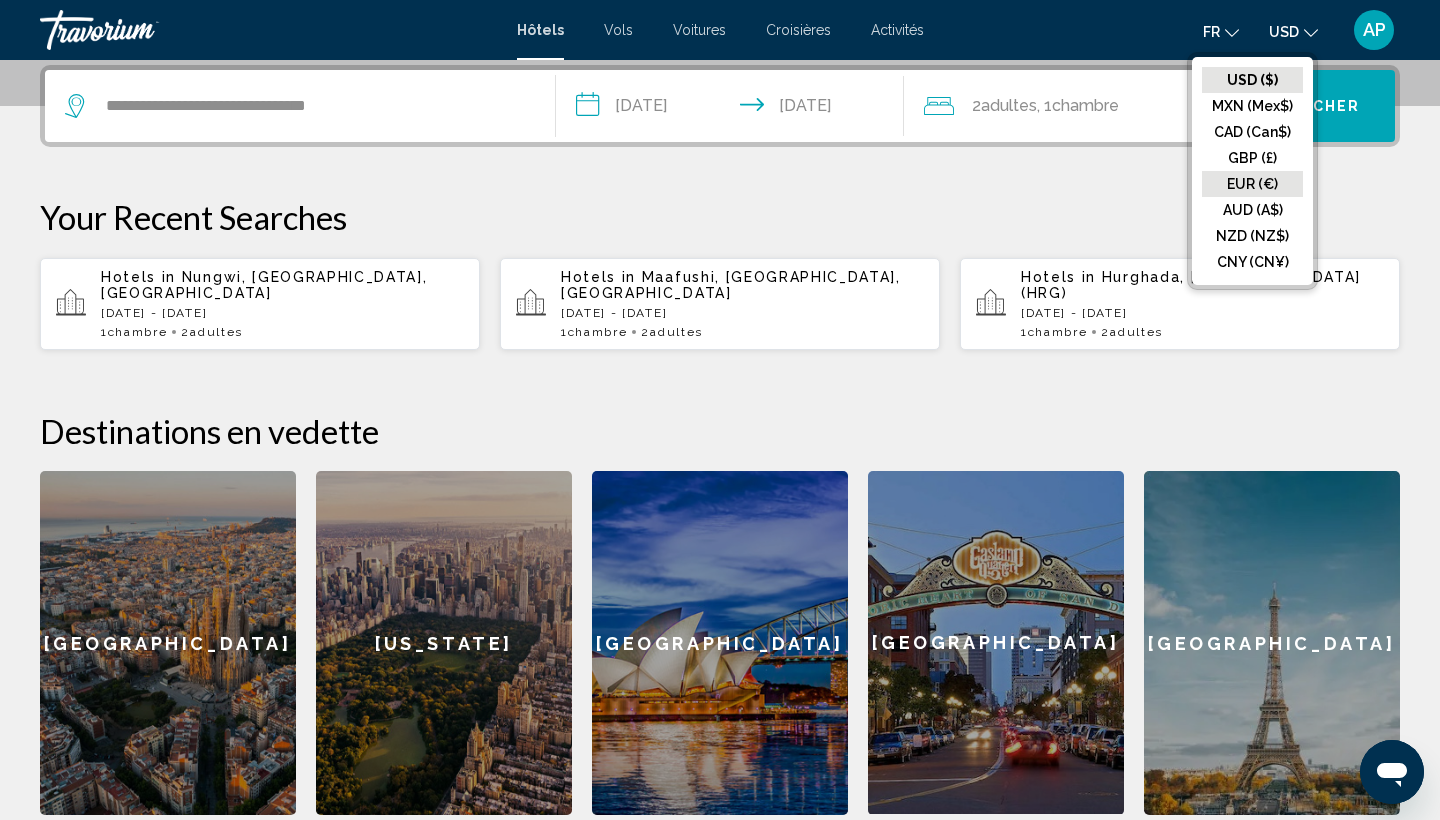 click on "EUR (€)" 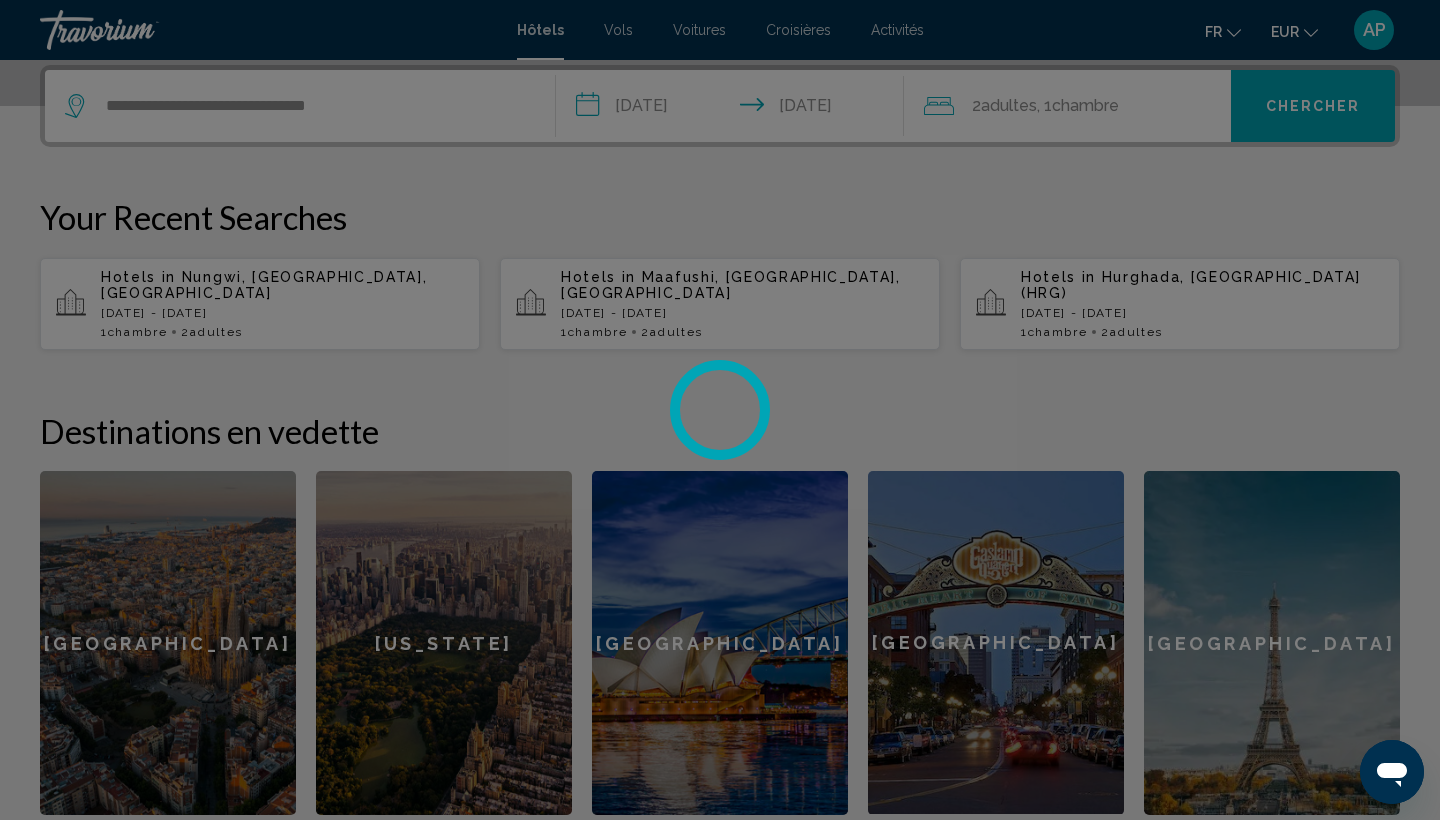 scroll, scrollTop: 467, scrollLeft: 0, axis: vertical 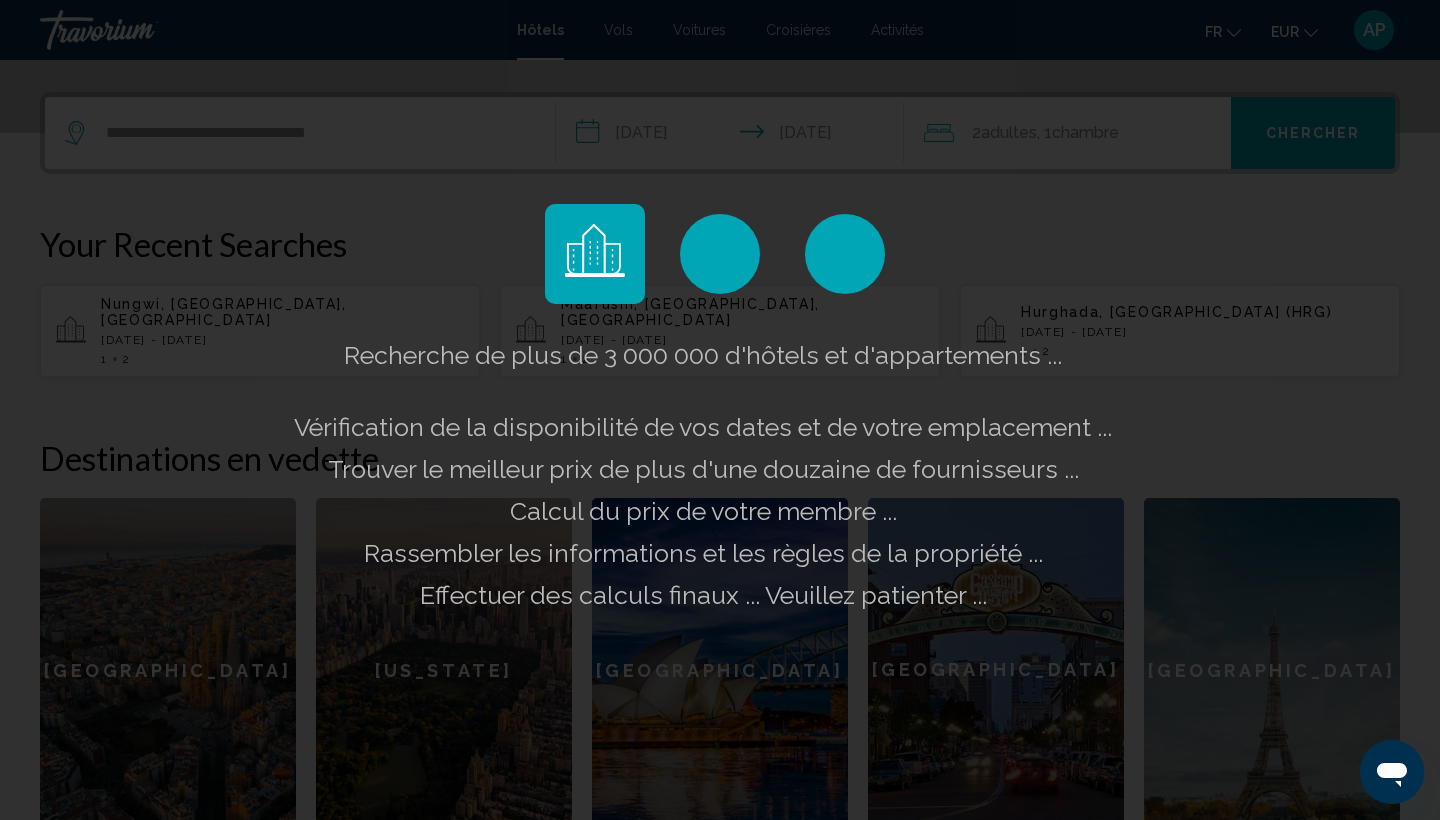 click on "Recherche de plus de 3 000 000 d'hôtels et d'appartements ...
Vérification de la disponibilité de vos dates et de votre emplacement ..." 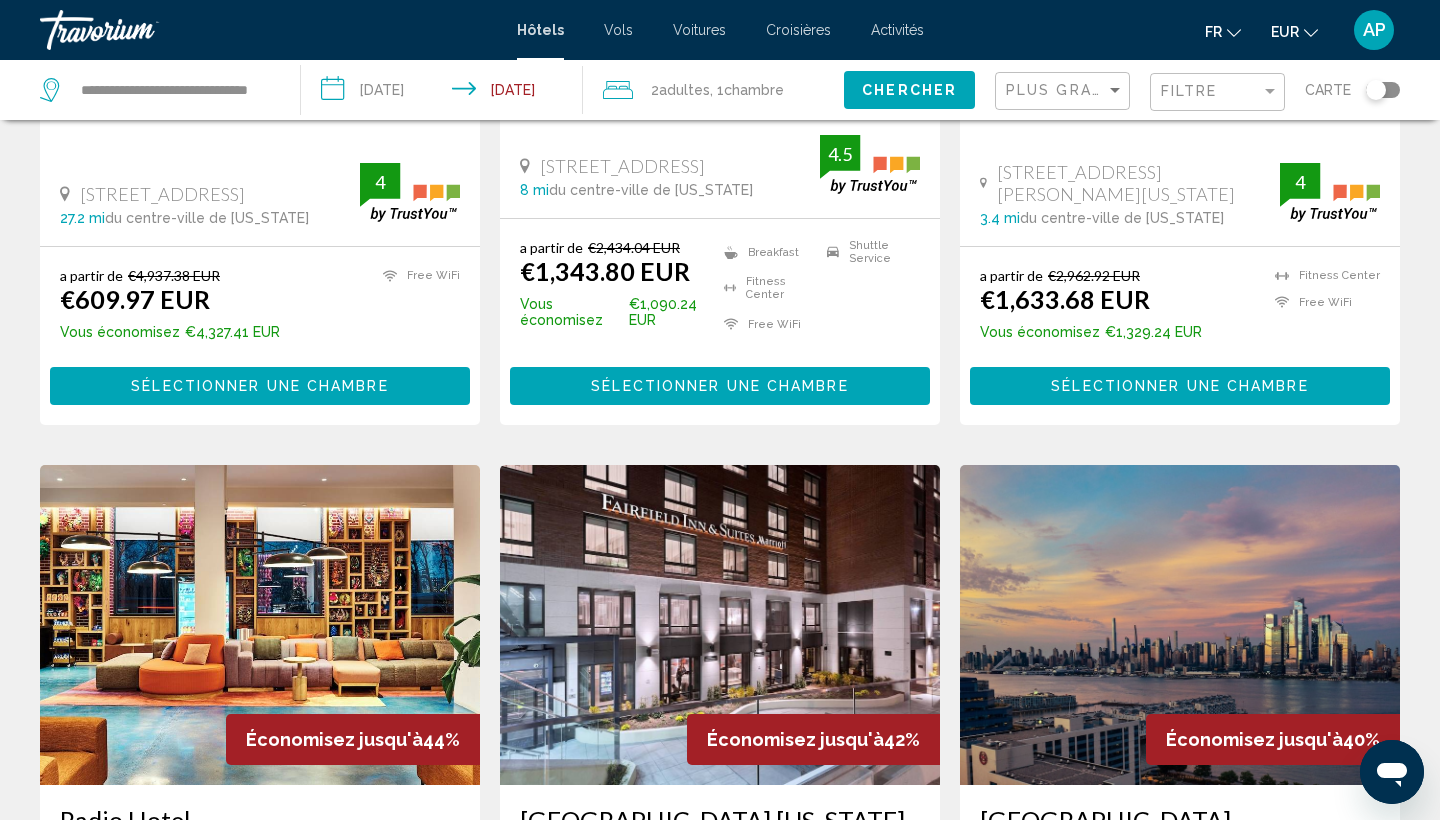scroll, scrollTop: 0, scrollLeft: 0, axis: both 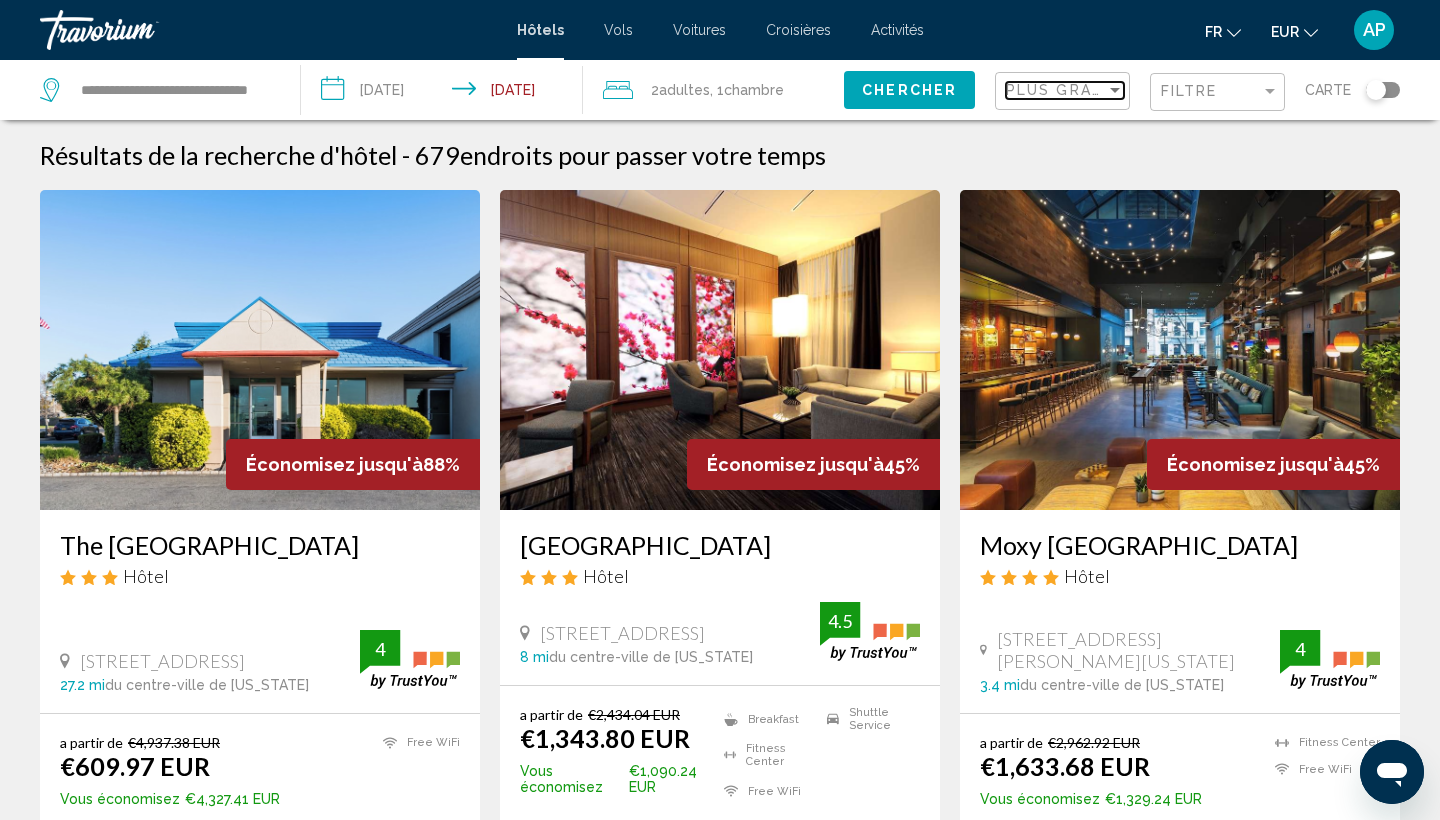 click on "Plus grandes économies" at bounding box center (1125, 90) 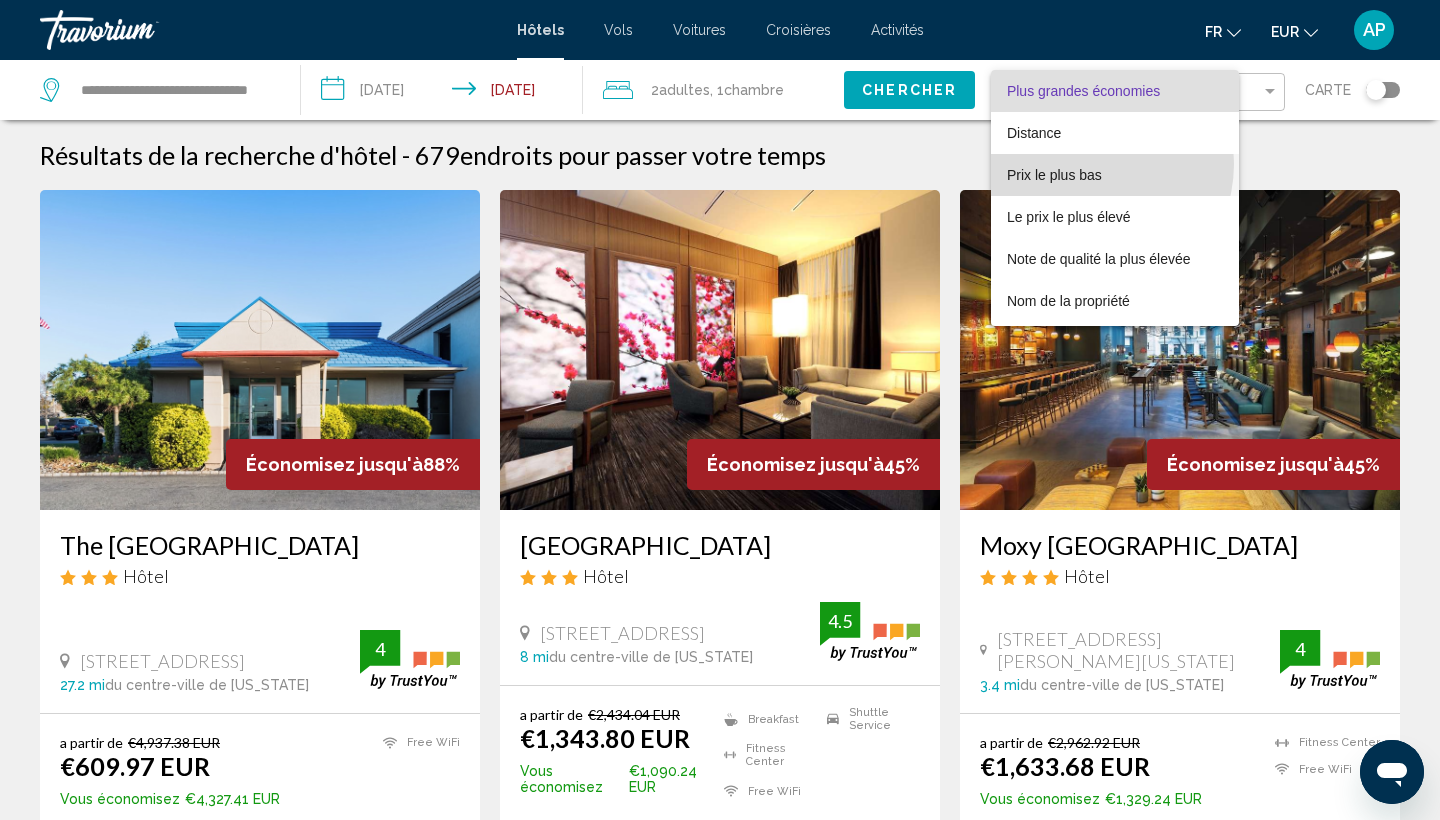click on "Prix le plus bas" at bounding box center [1115, 175] 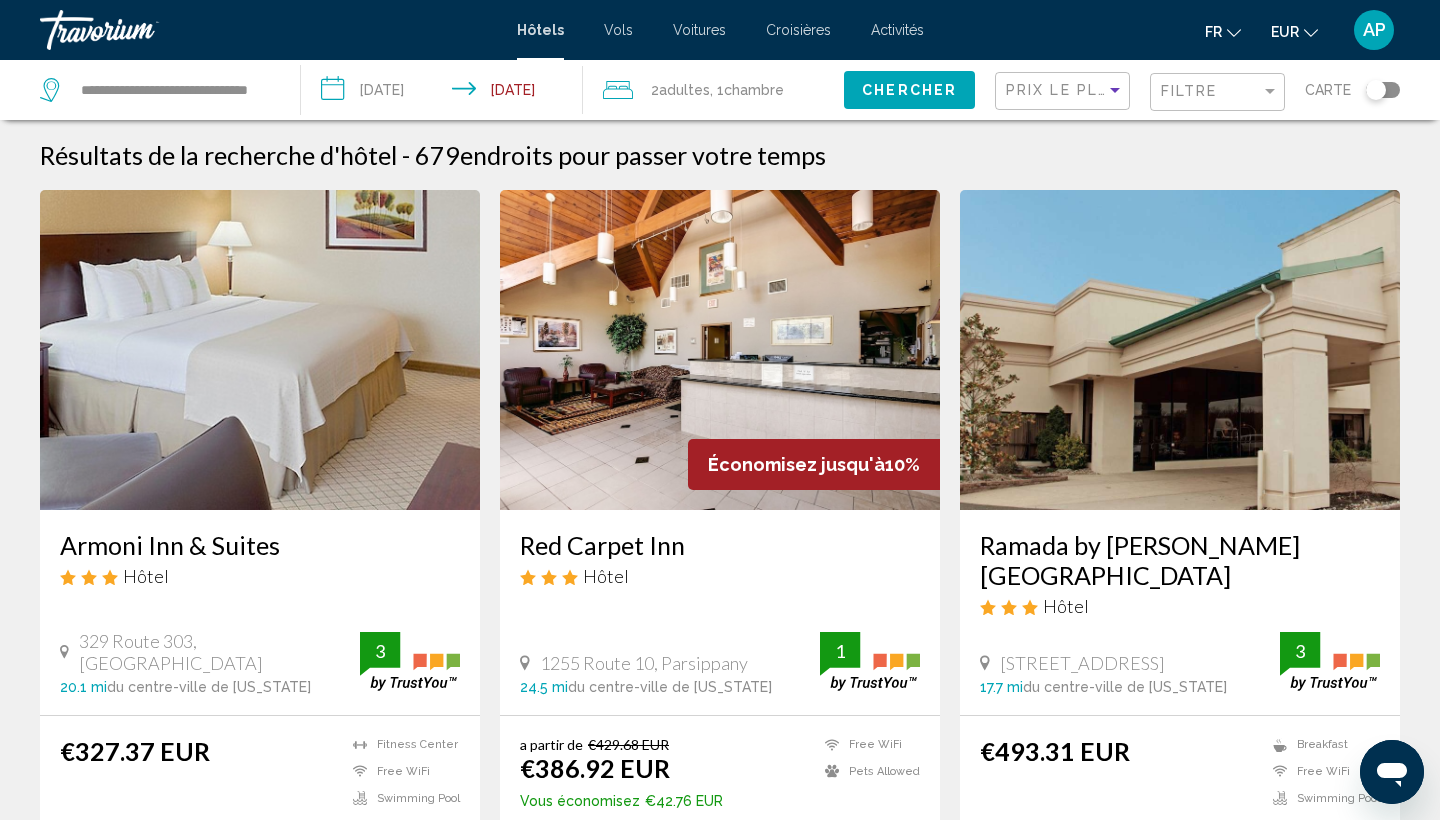 click on "Filtre" 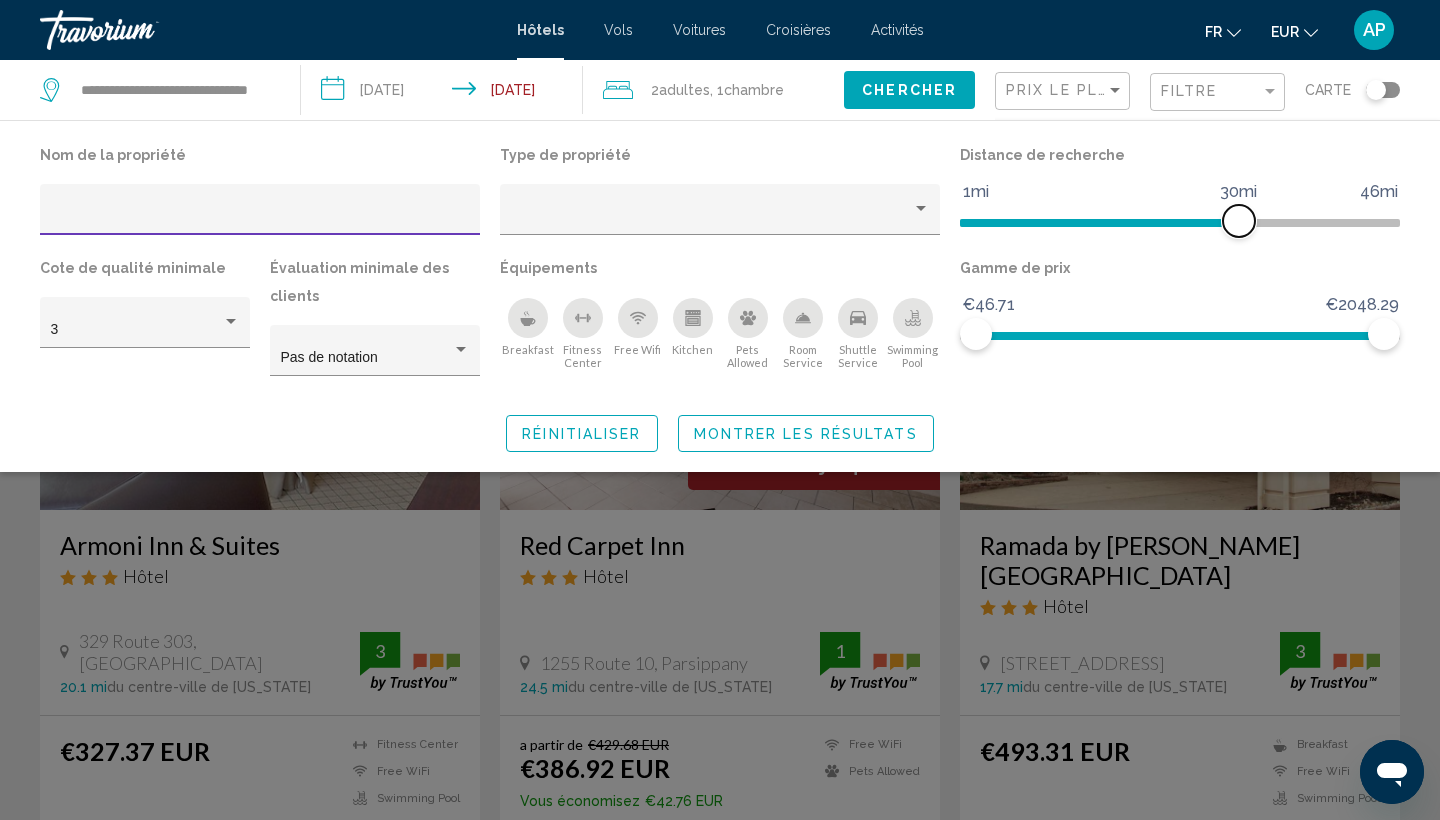 click 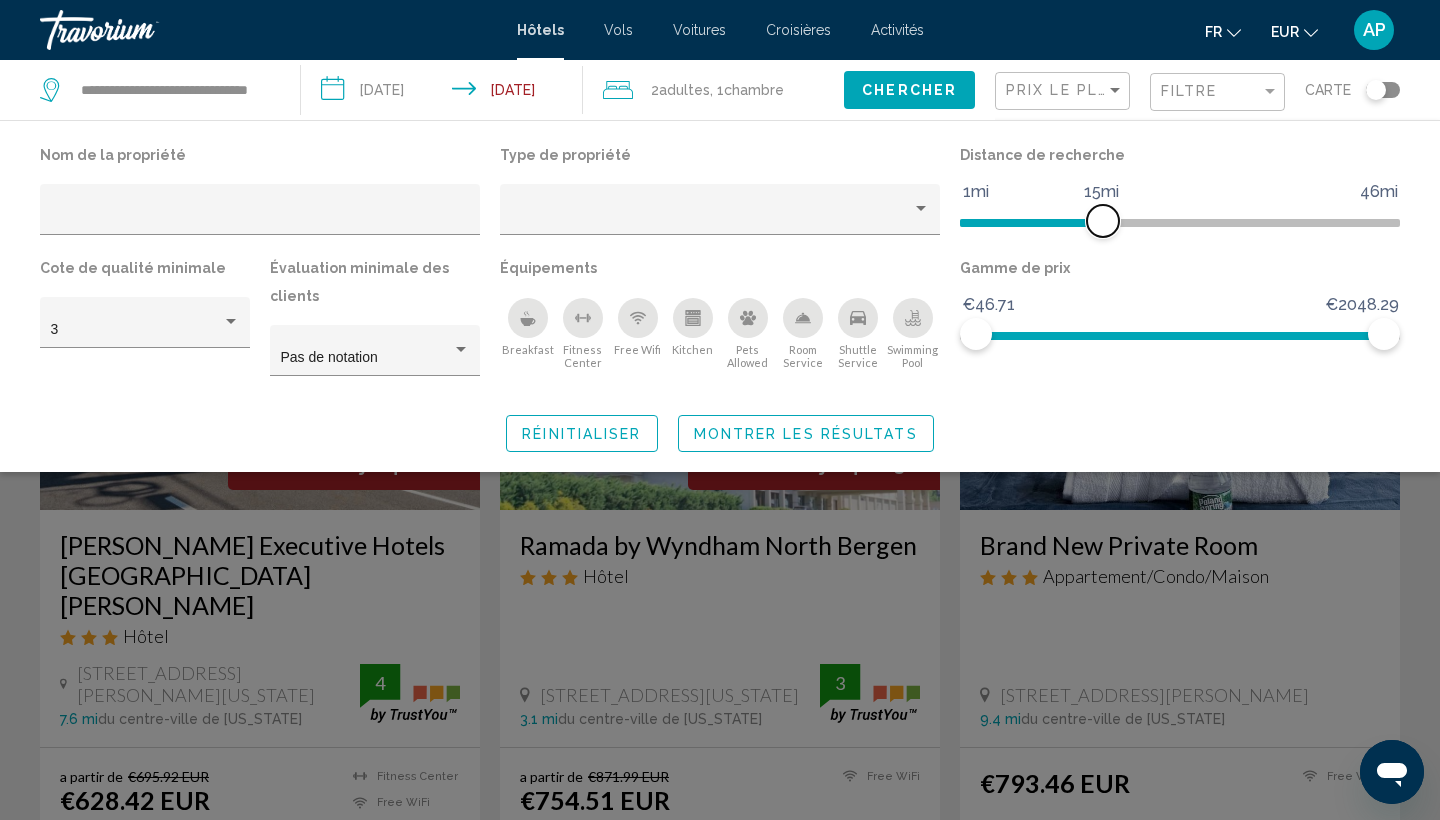 click on "1mi 46mi 15mi" 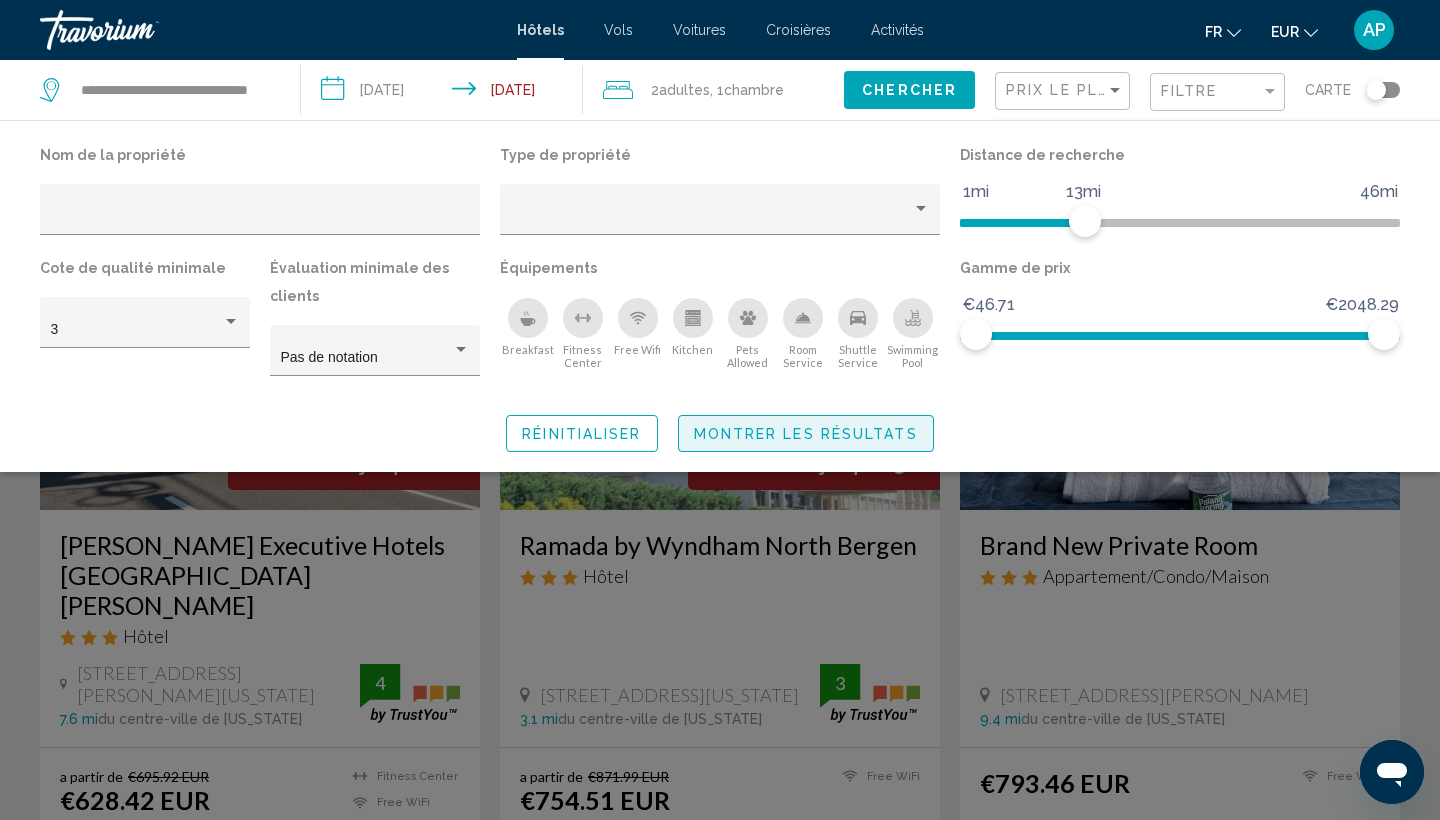 click on "Montrer les résultats" 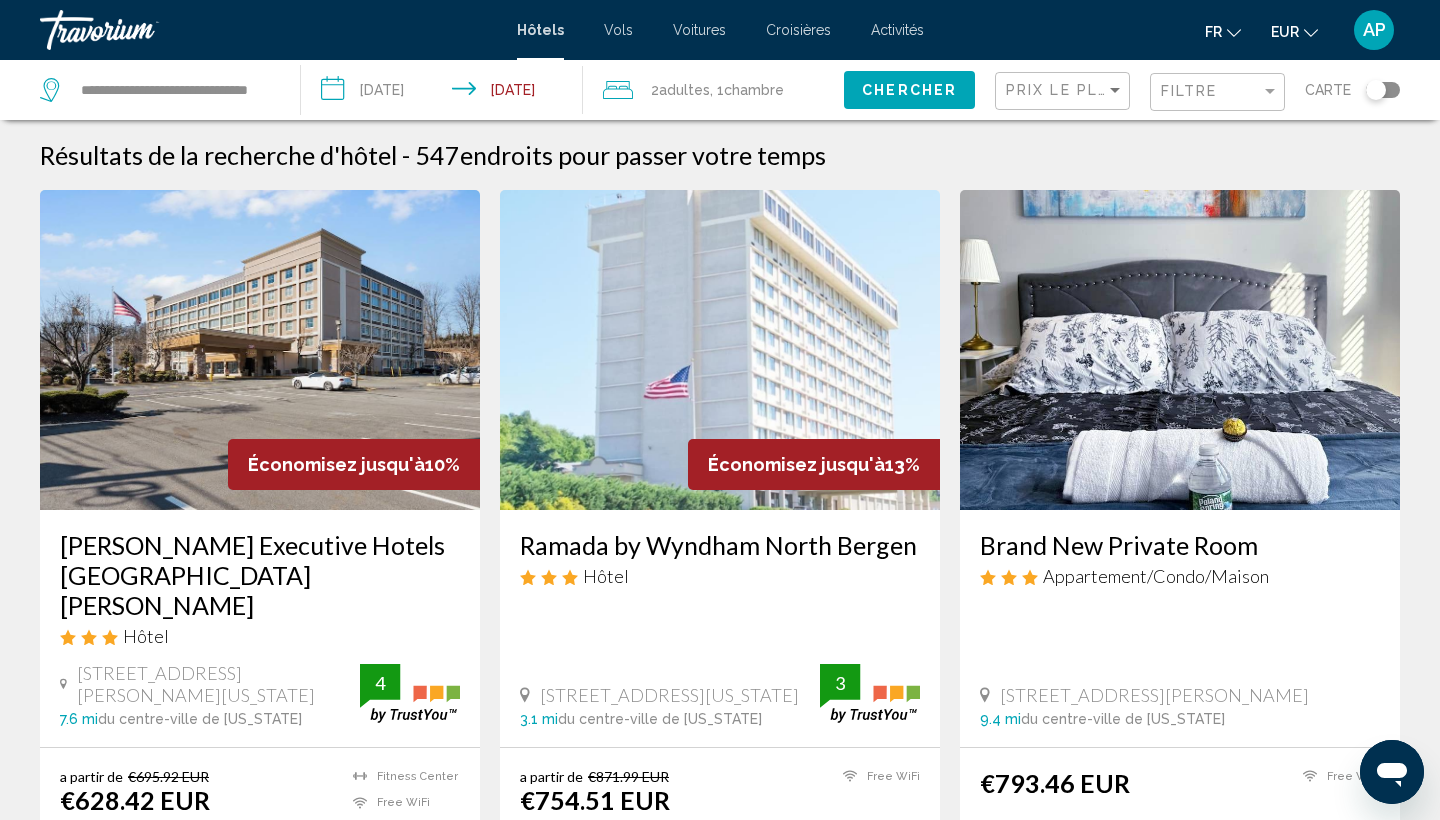 click 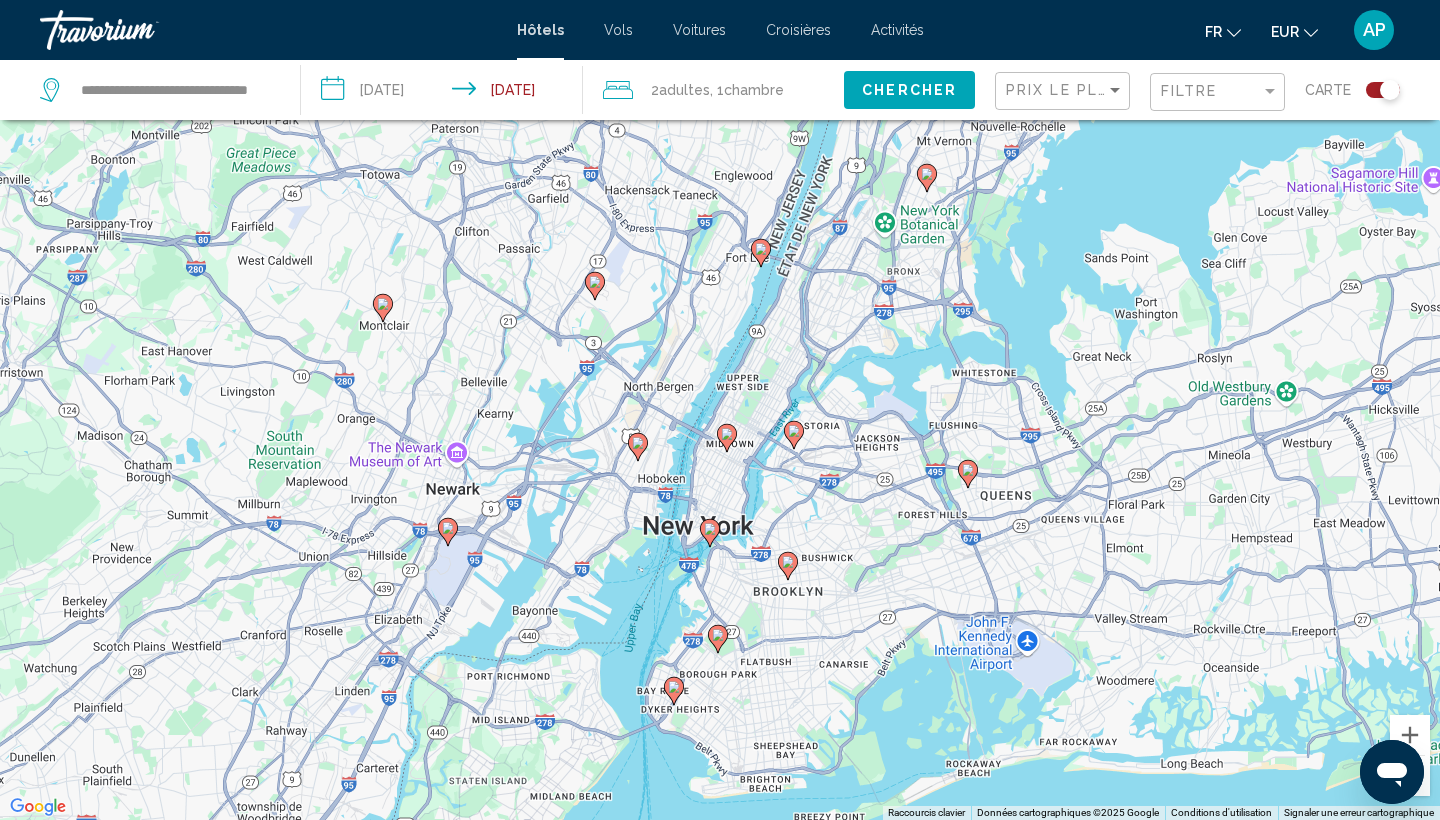 click 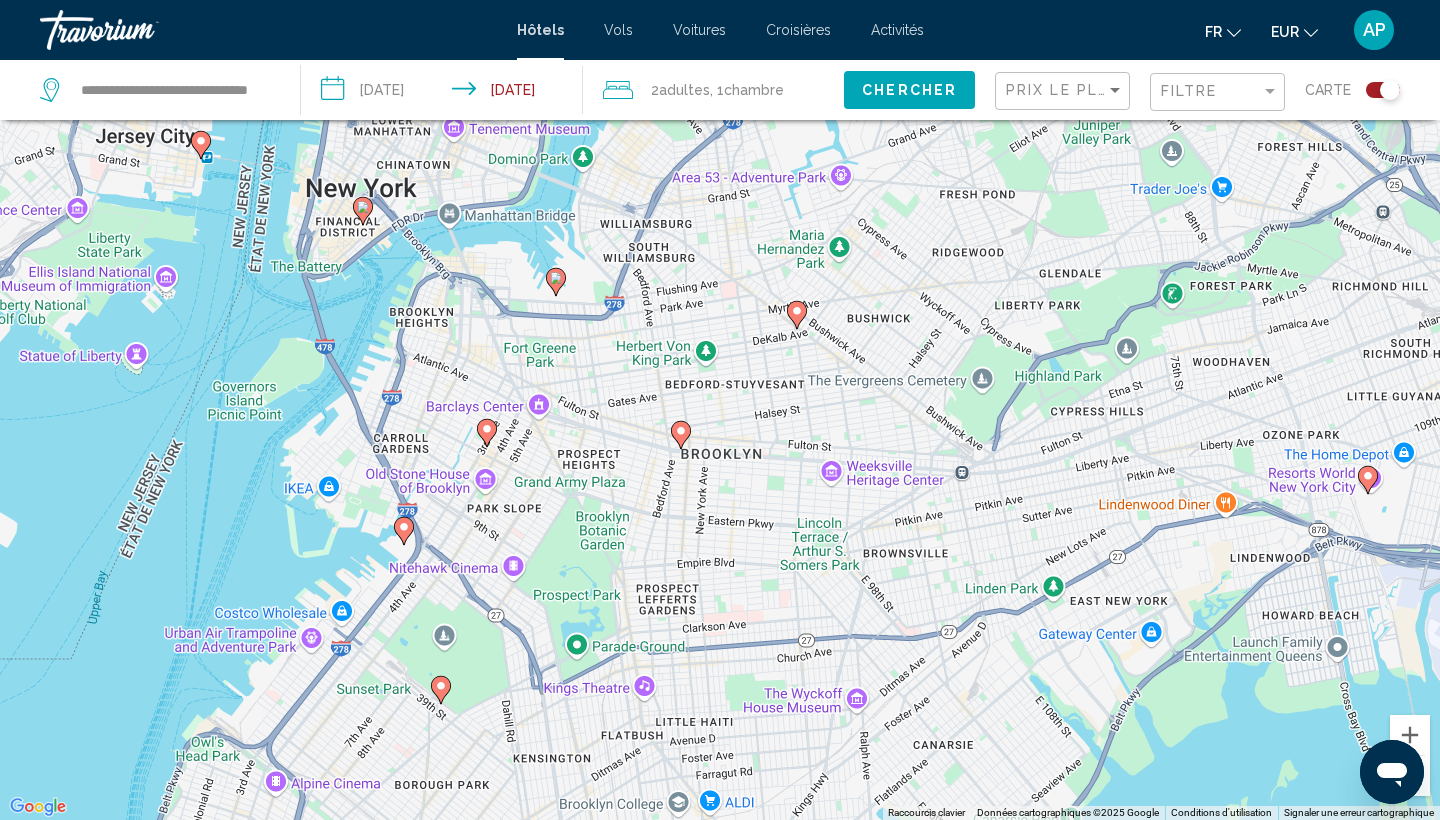 click 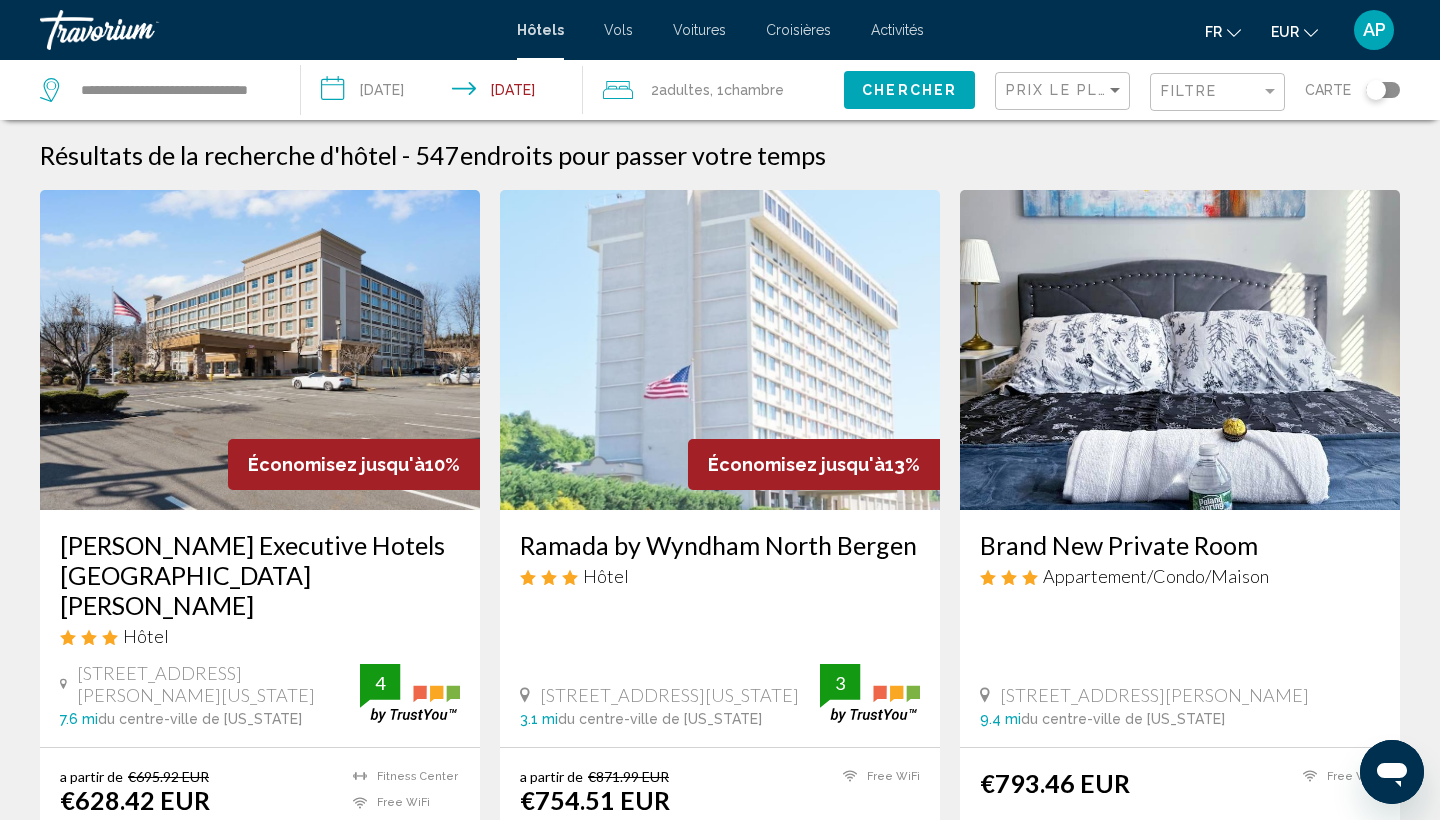 scroll, scrollTop: 0, scrollLeft: 0, axis: both 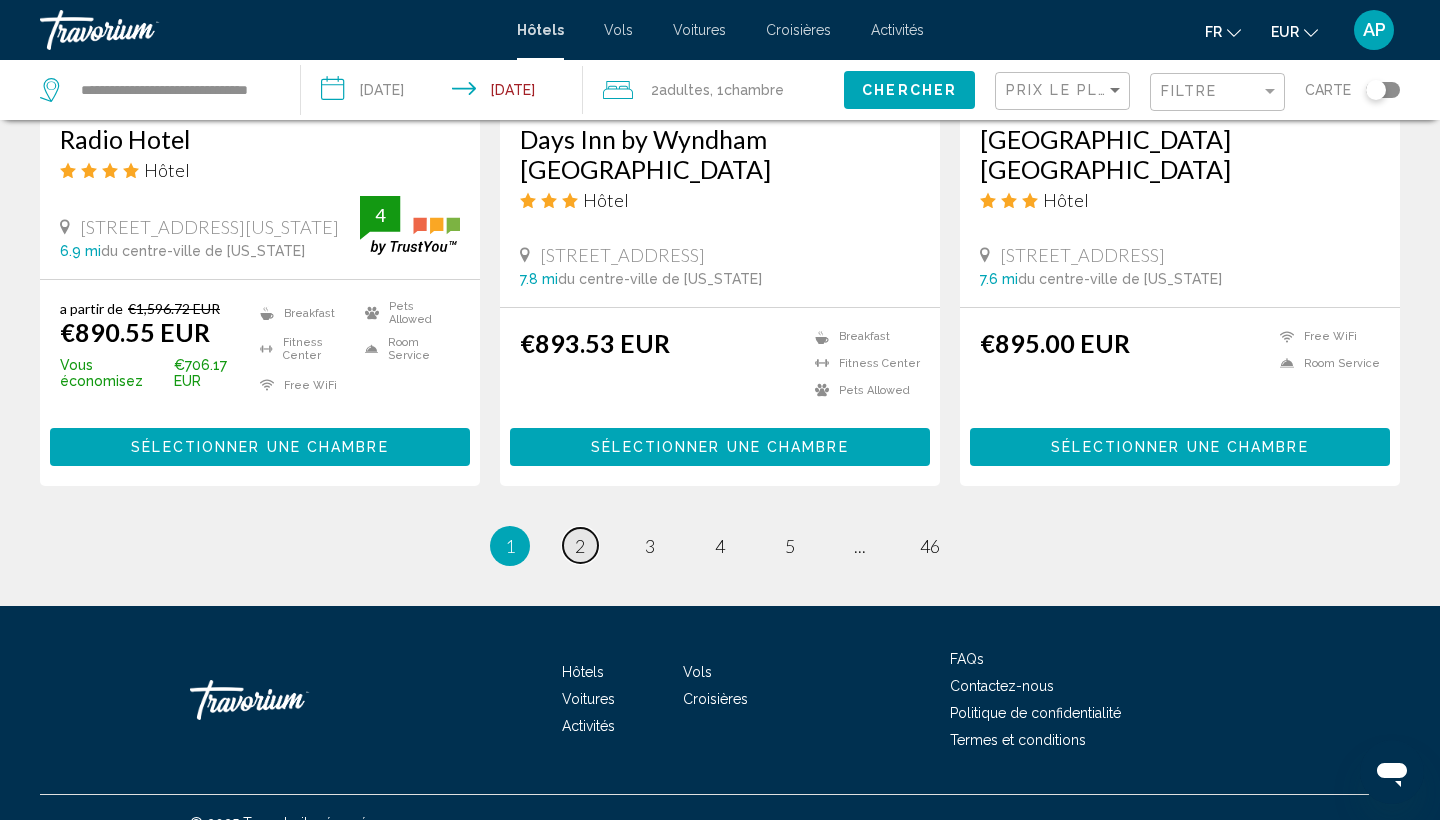 click on "2" at bounding box center (580, 546) 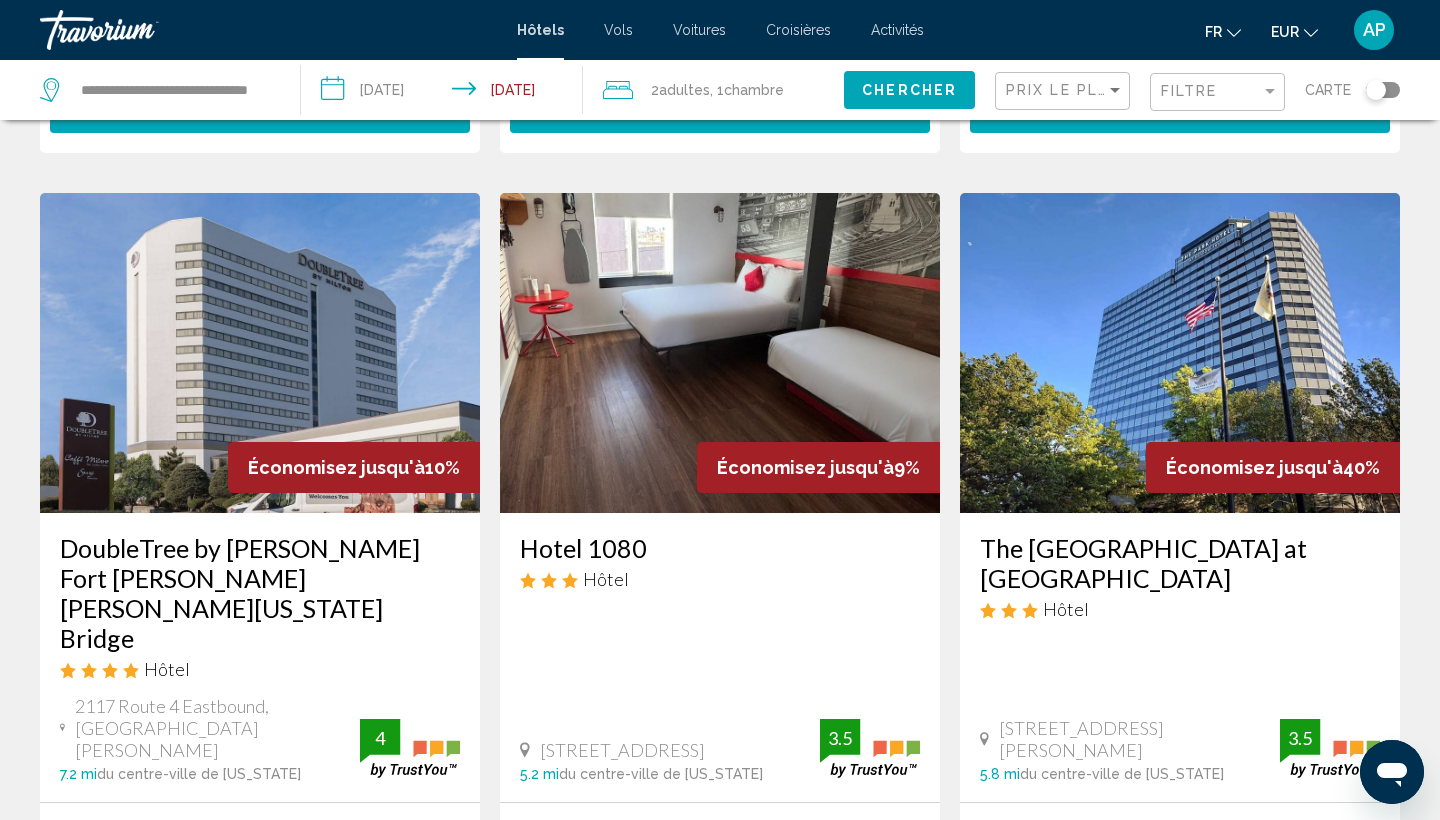 scroll, scrollTop: 1583, scrollLeft: 0, axis: vertical 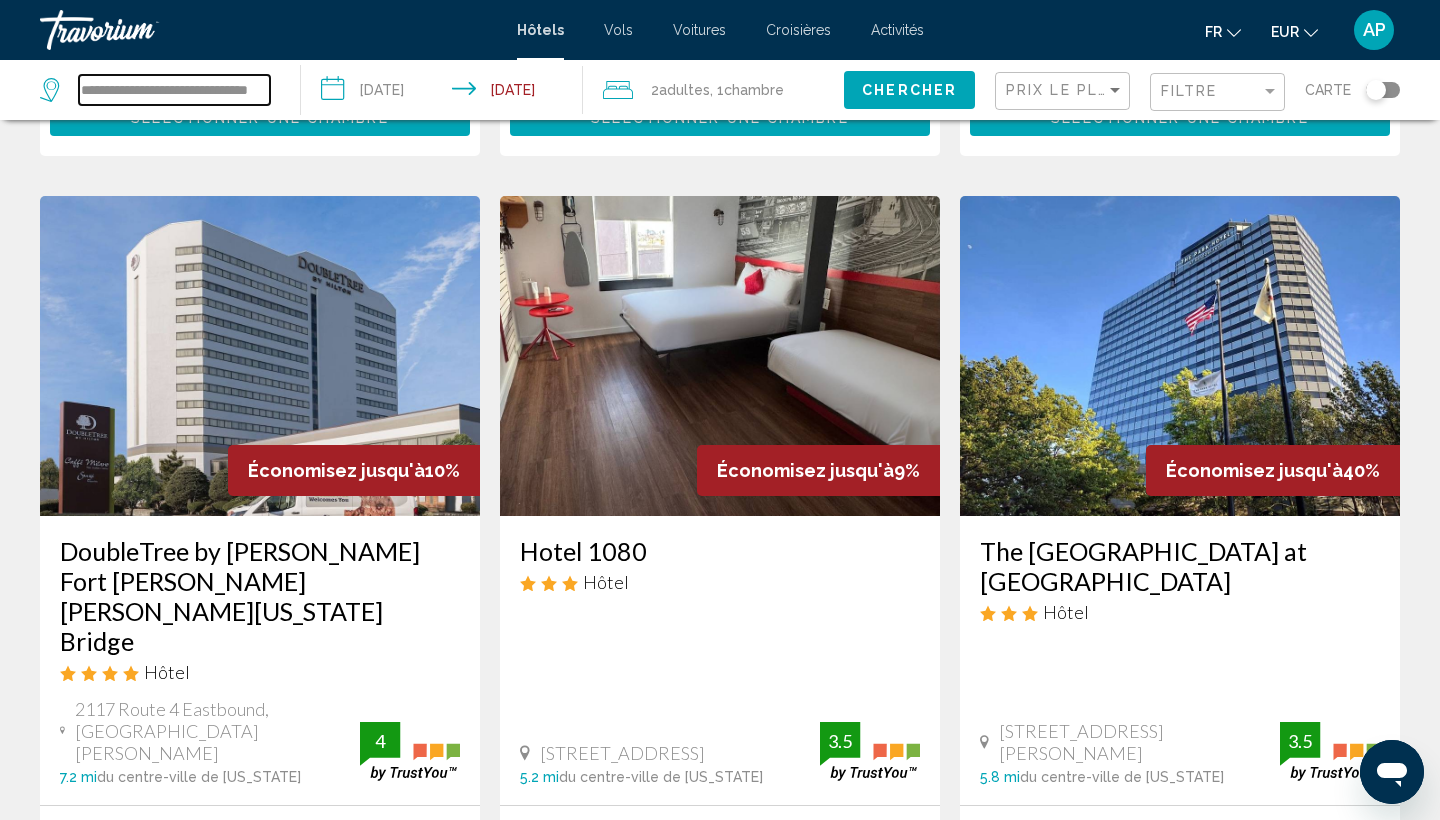 click on "**********" at bounding box center (174, 90) 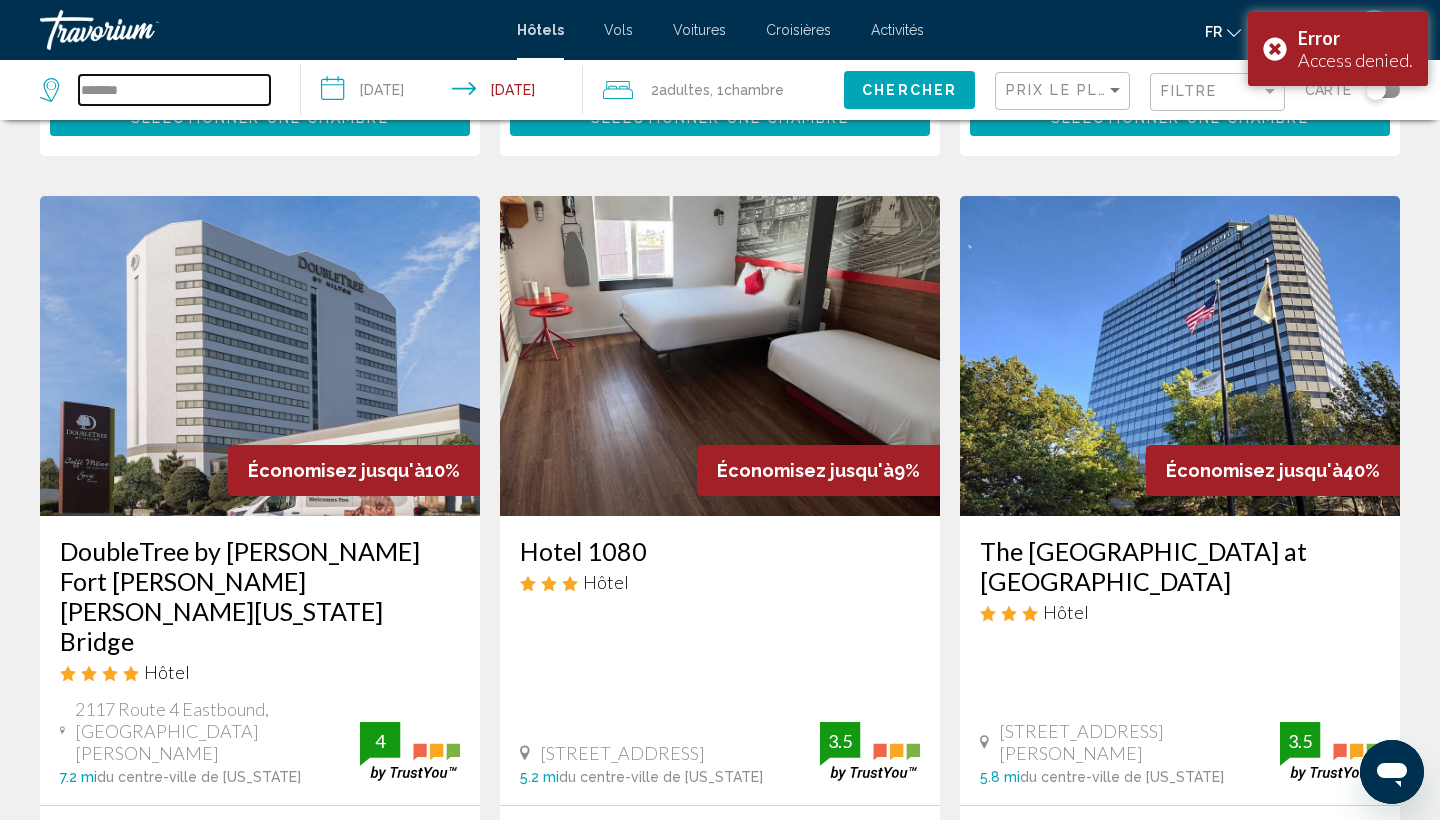 type on "*******" 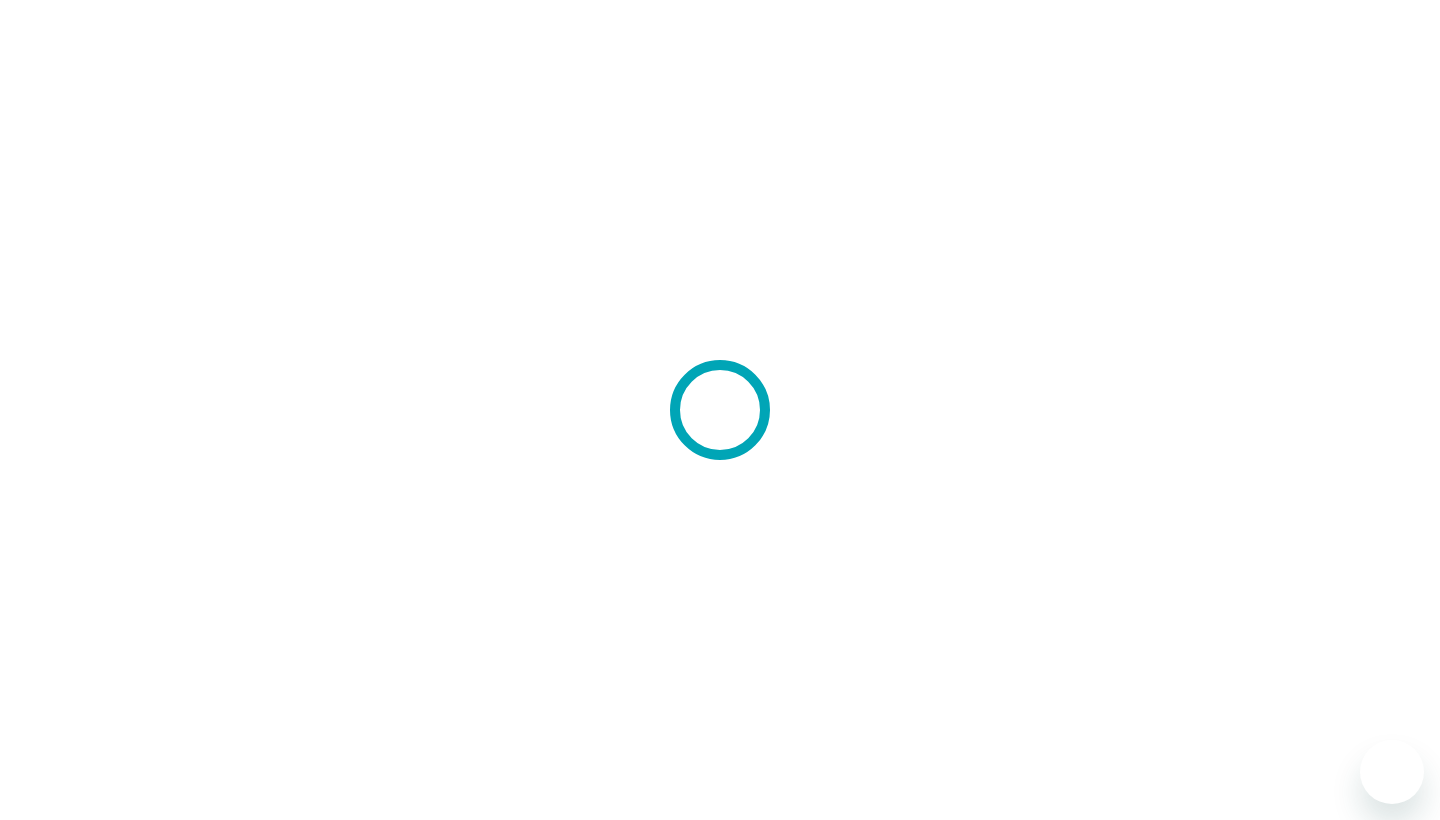 scroll, scrollTop: 0, scrollLeft: 0, axis: both 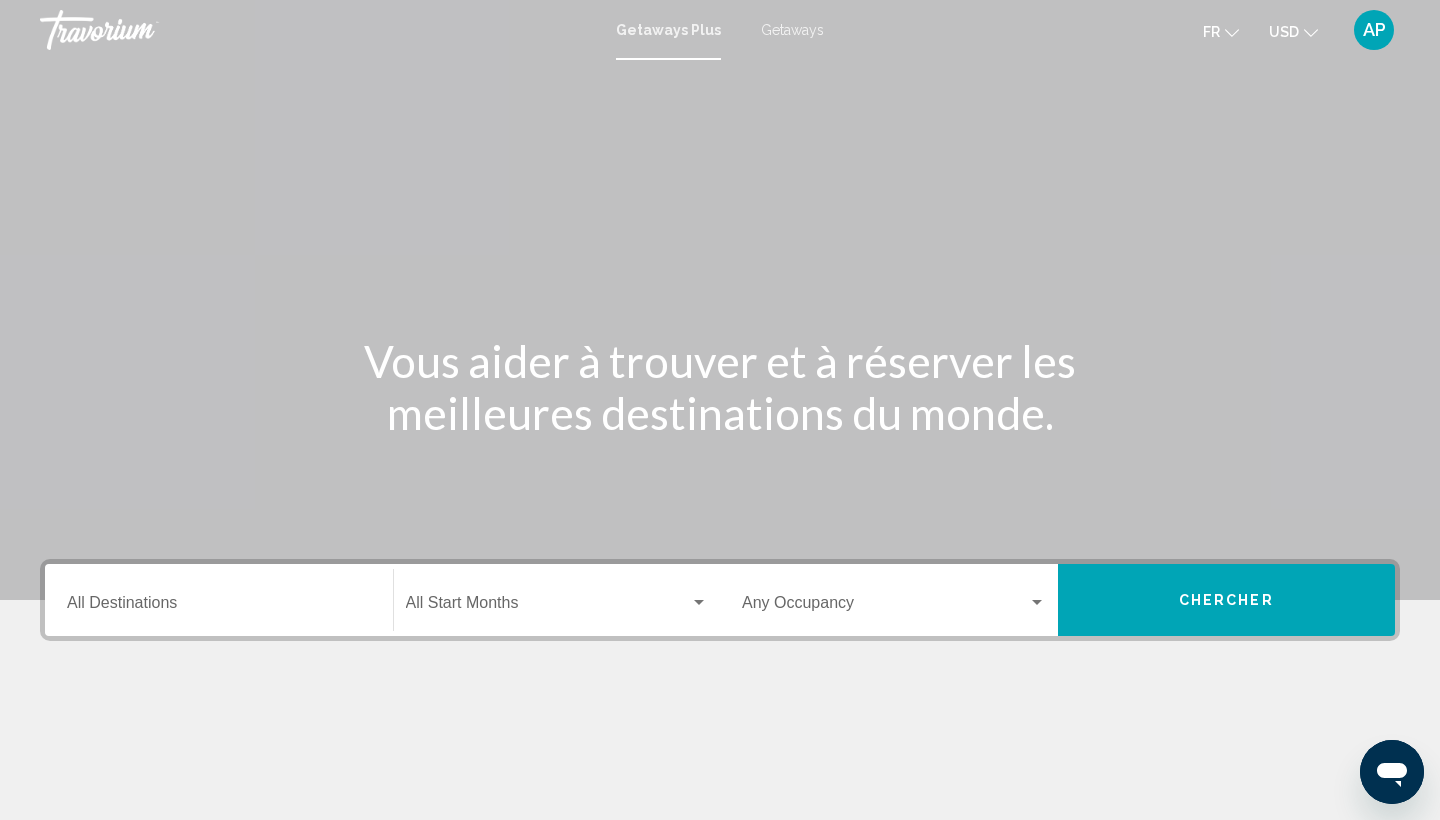 click on "Destination All Destinations" at bounding box center (219, 600) 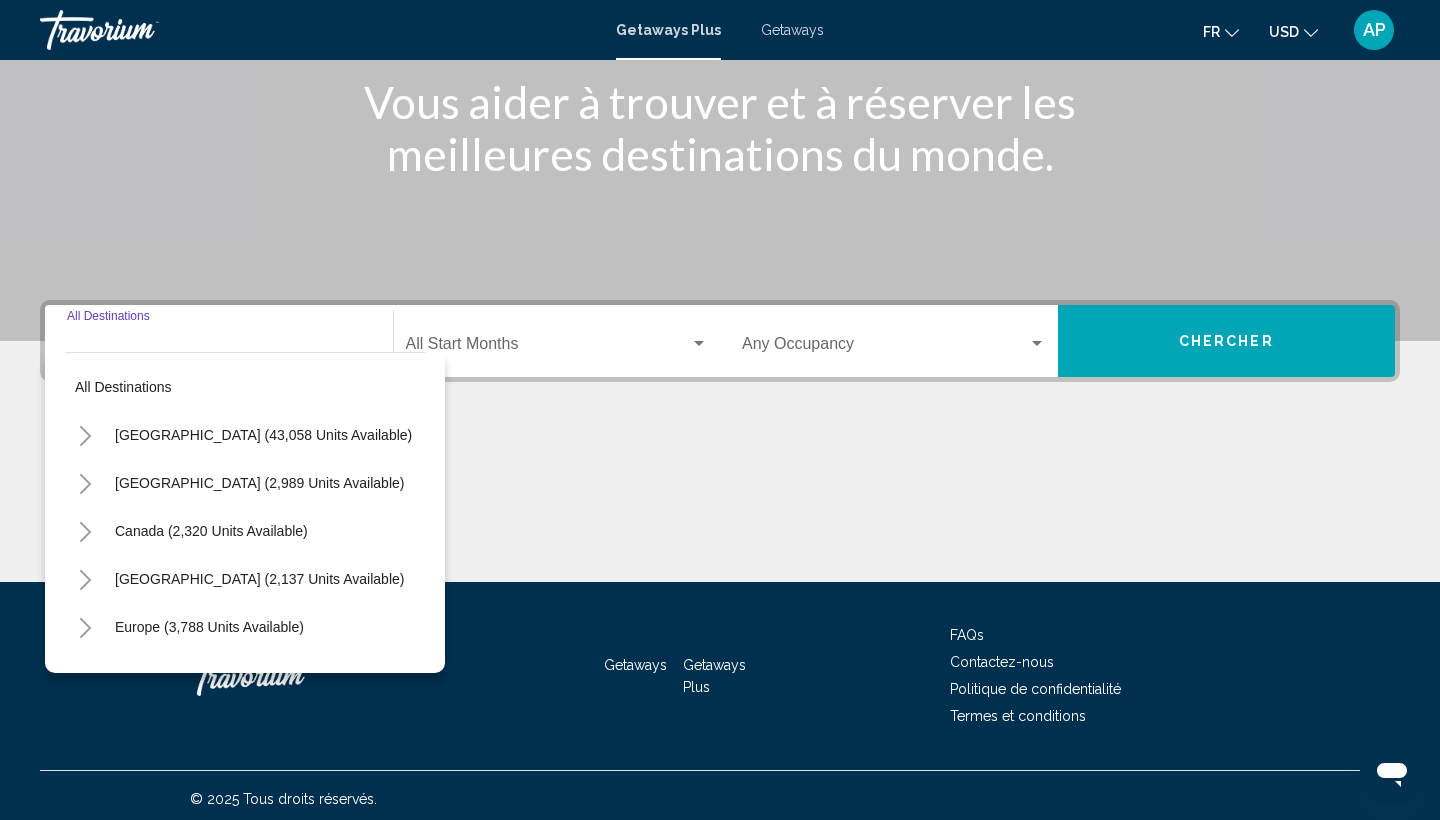 scroll, scrollTop: 266, scrollLeft: 0, axis: vertical 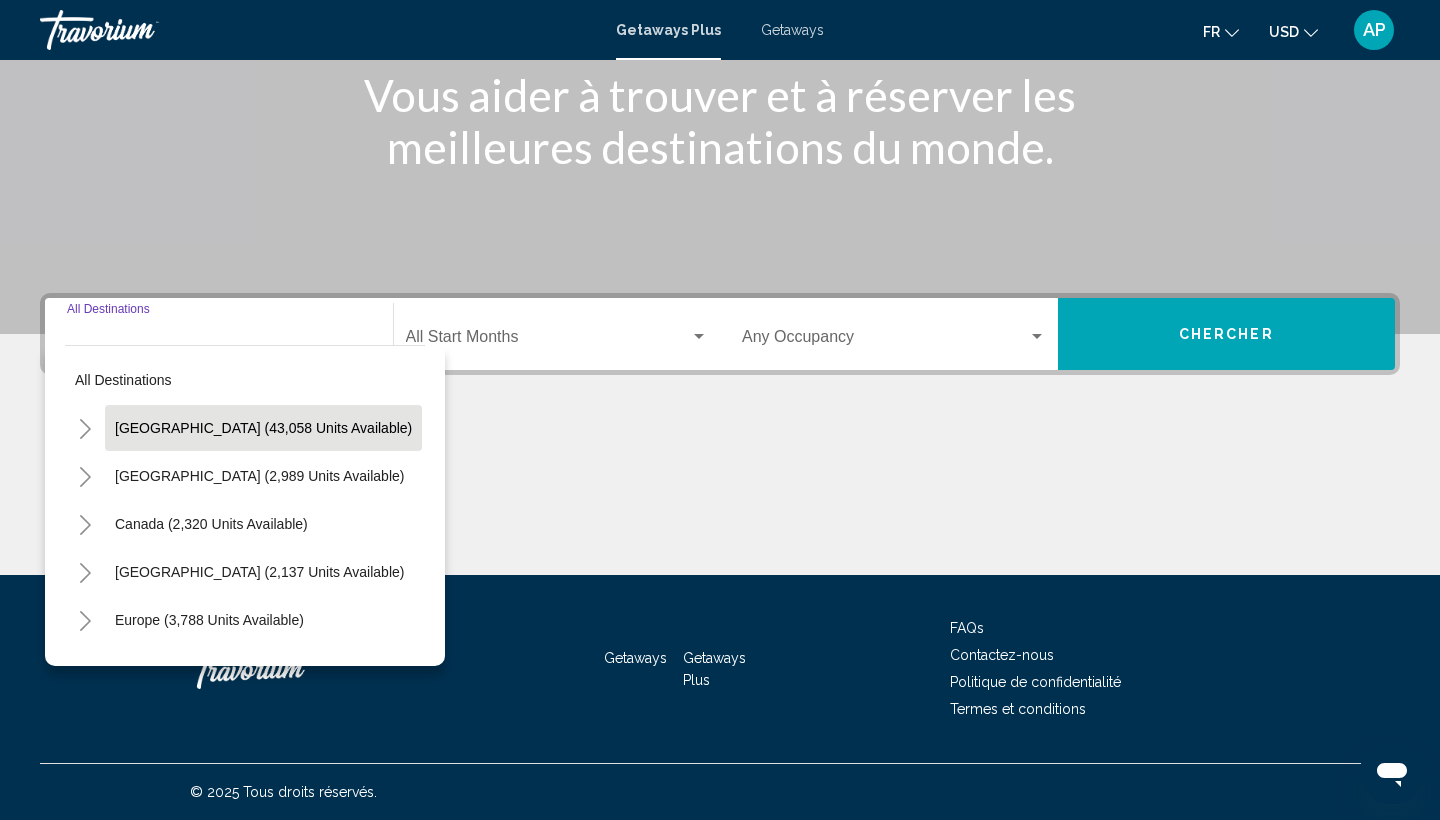 click on "United States (43,058 units available)" at bounding box center [259, 476] 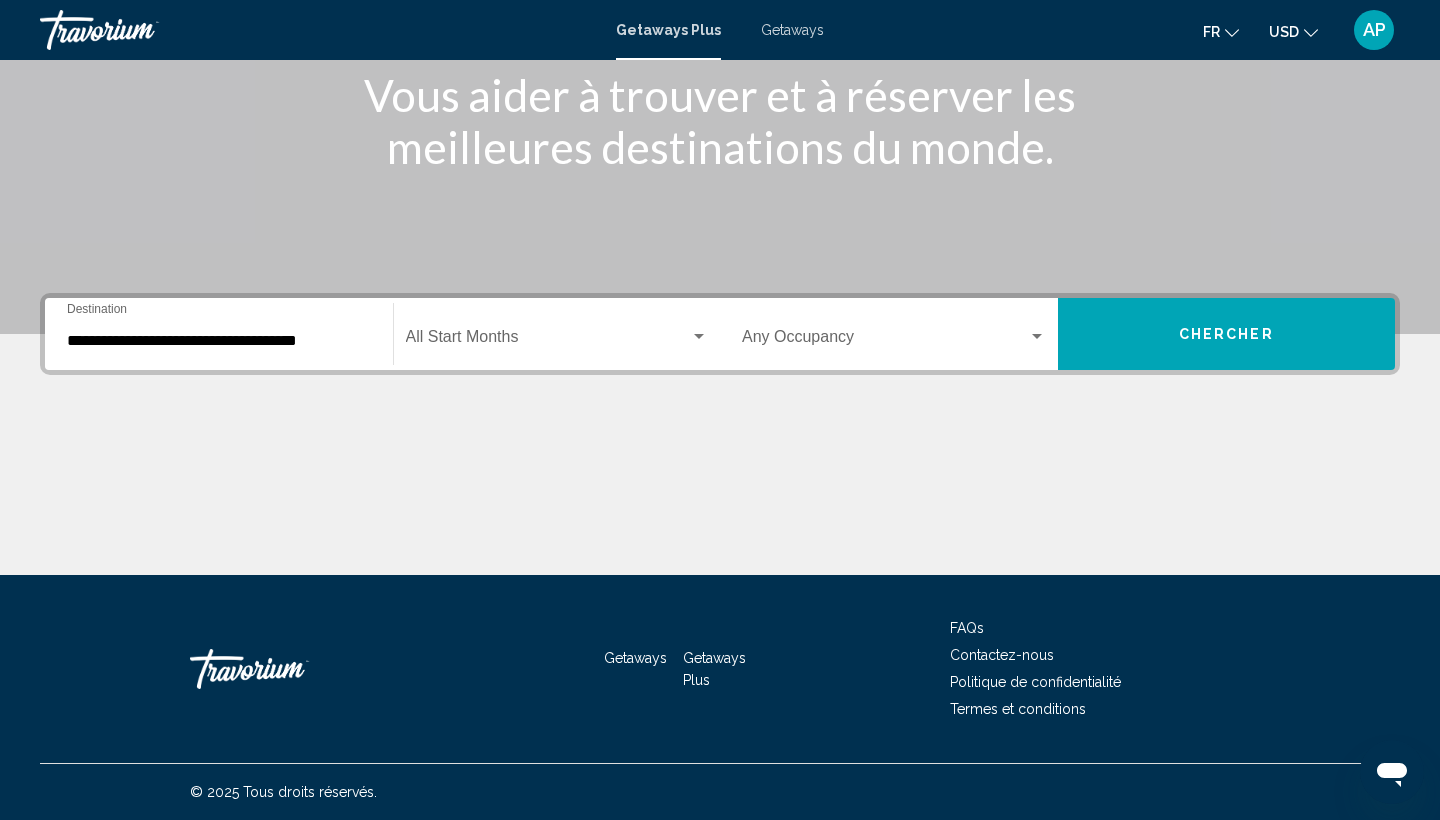 click on "**********" at bounding box center (219, 334) 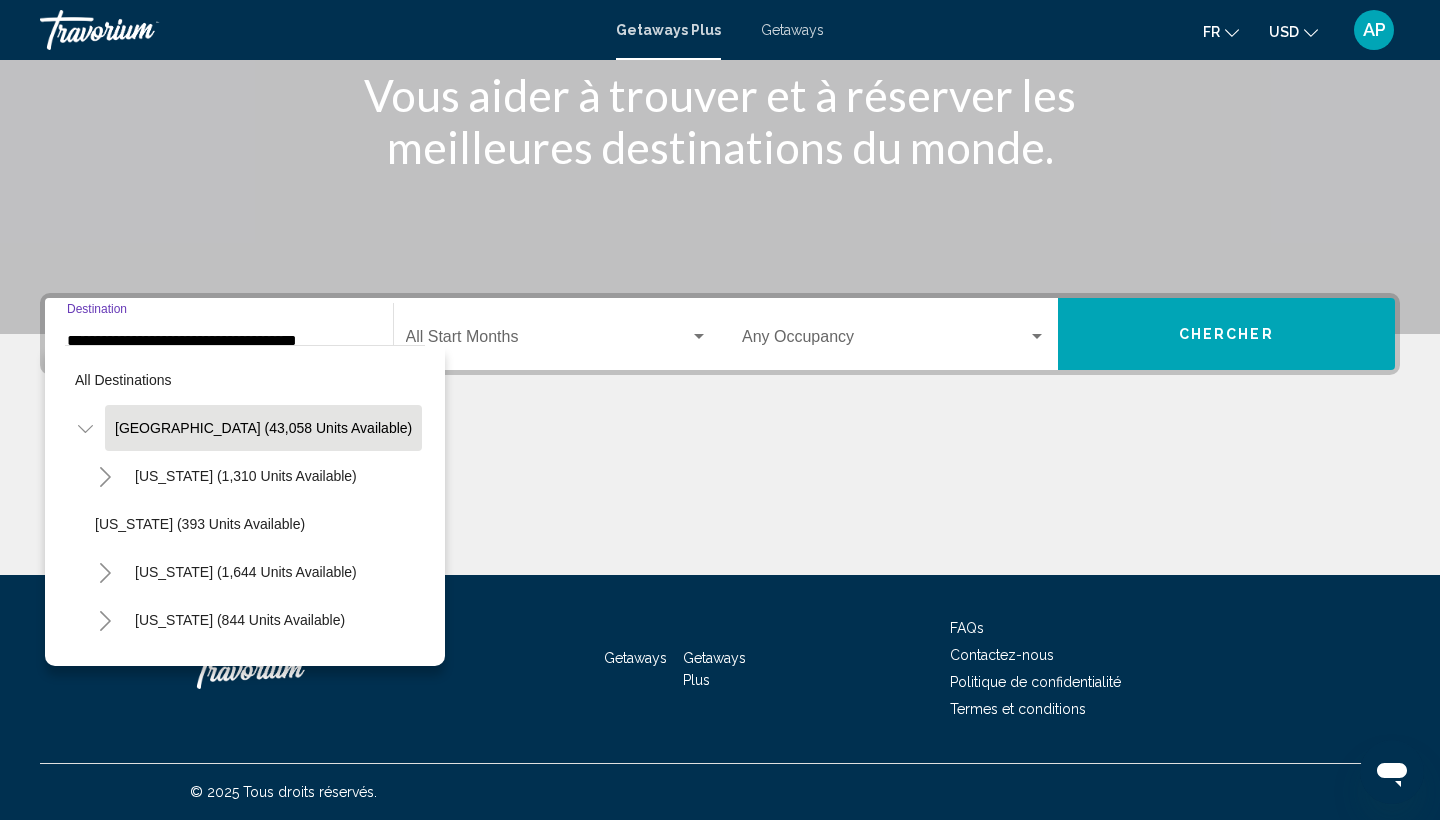 click 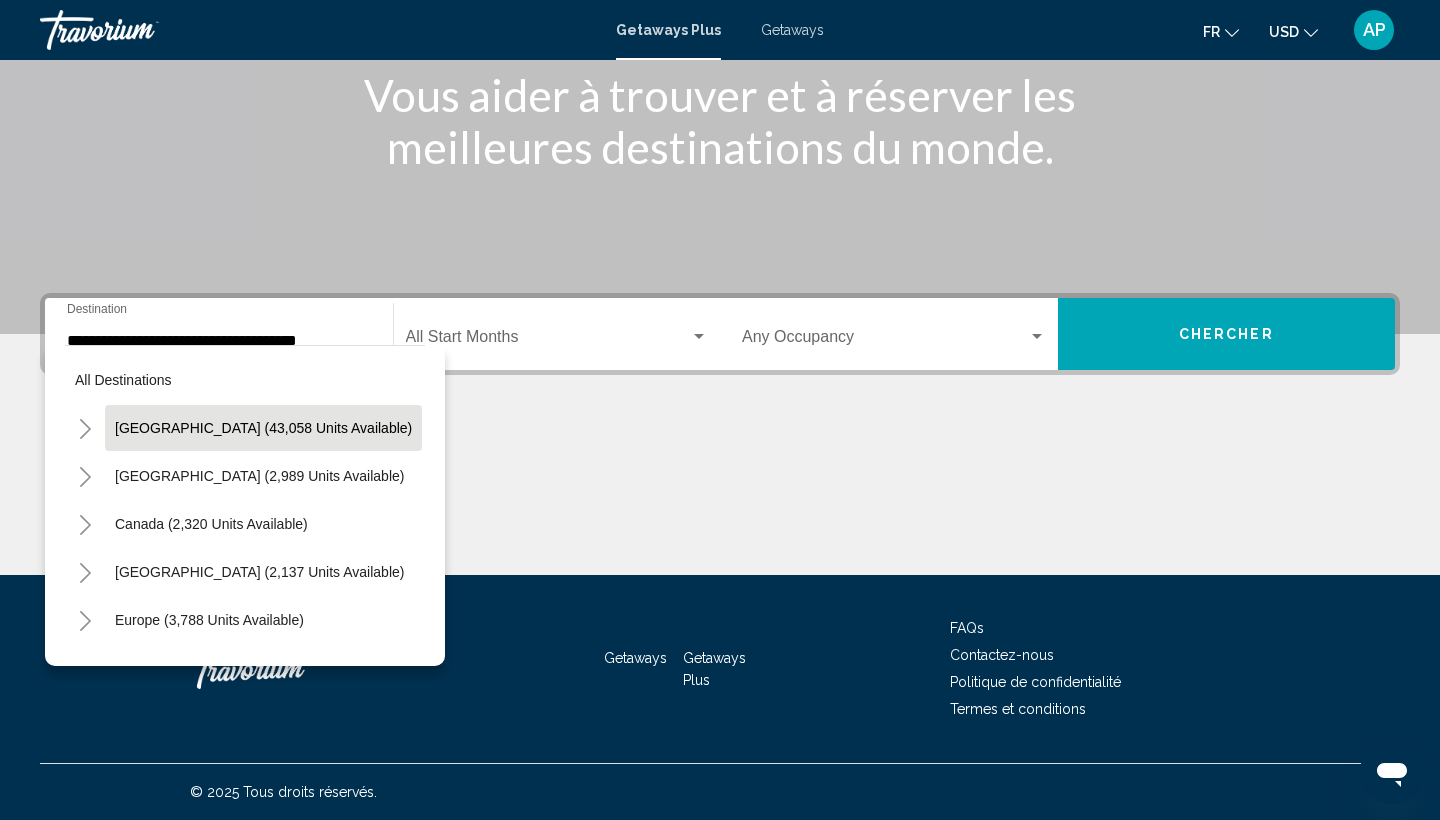 click 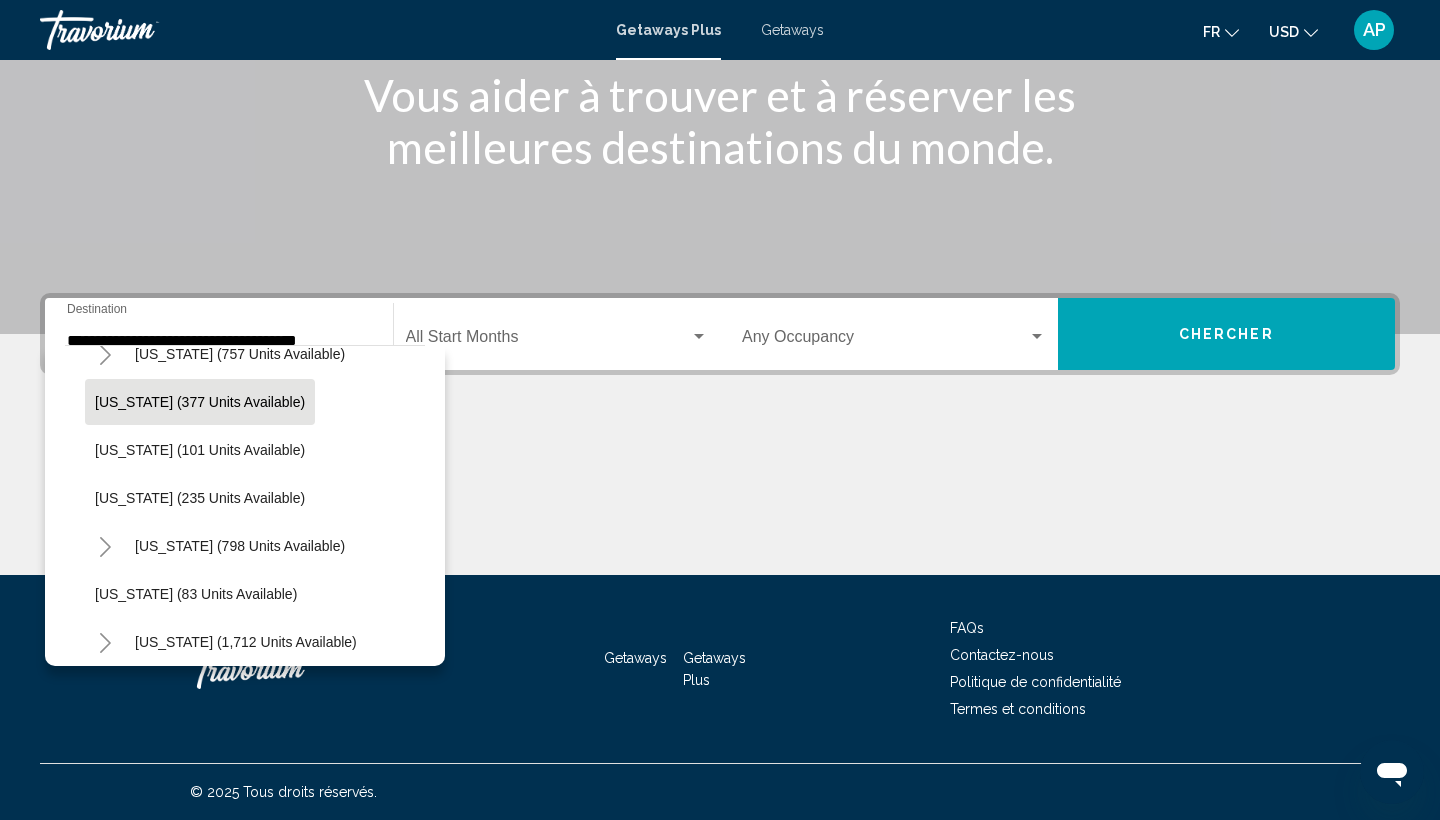 scroll, scrollTop: 1138, scrollLeft: 0, axis: vertical 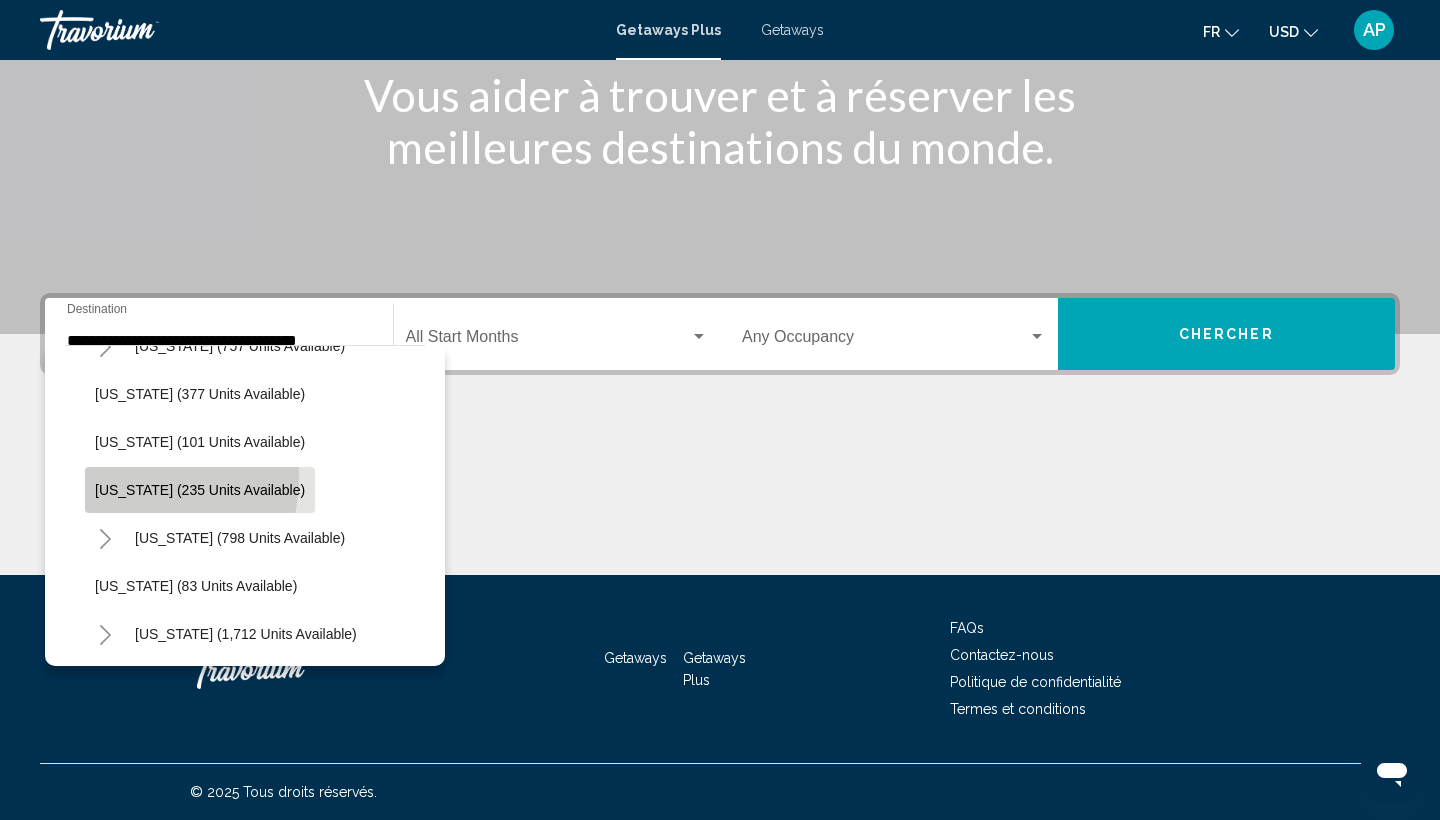 click on "New York (235 units available)" 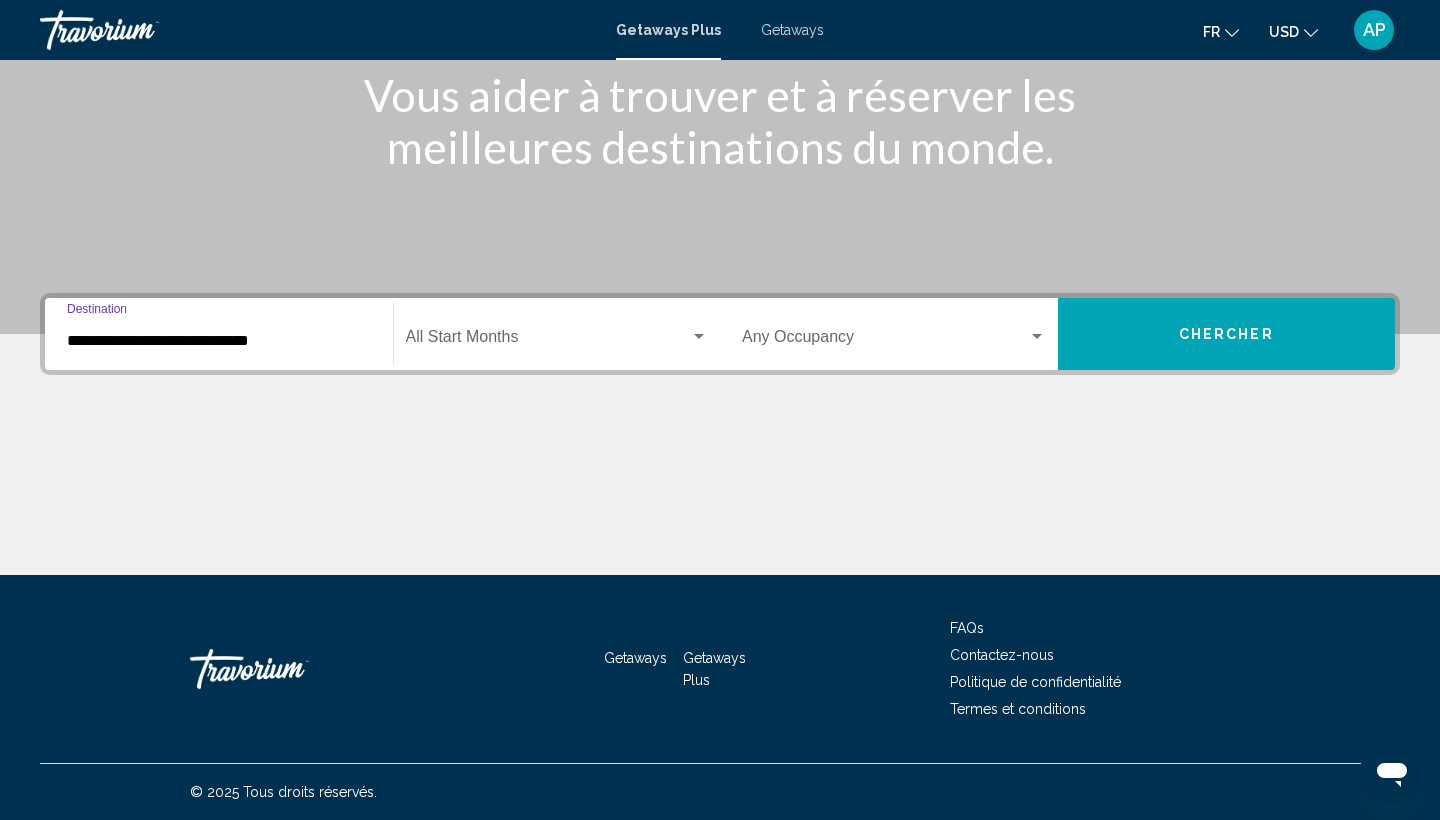 click at bounding box center [548, 341] 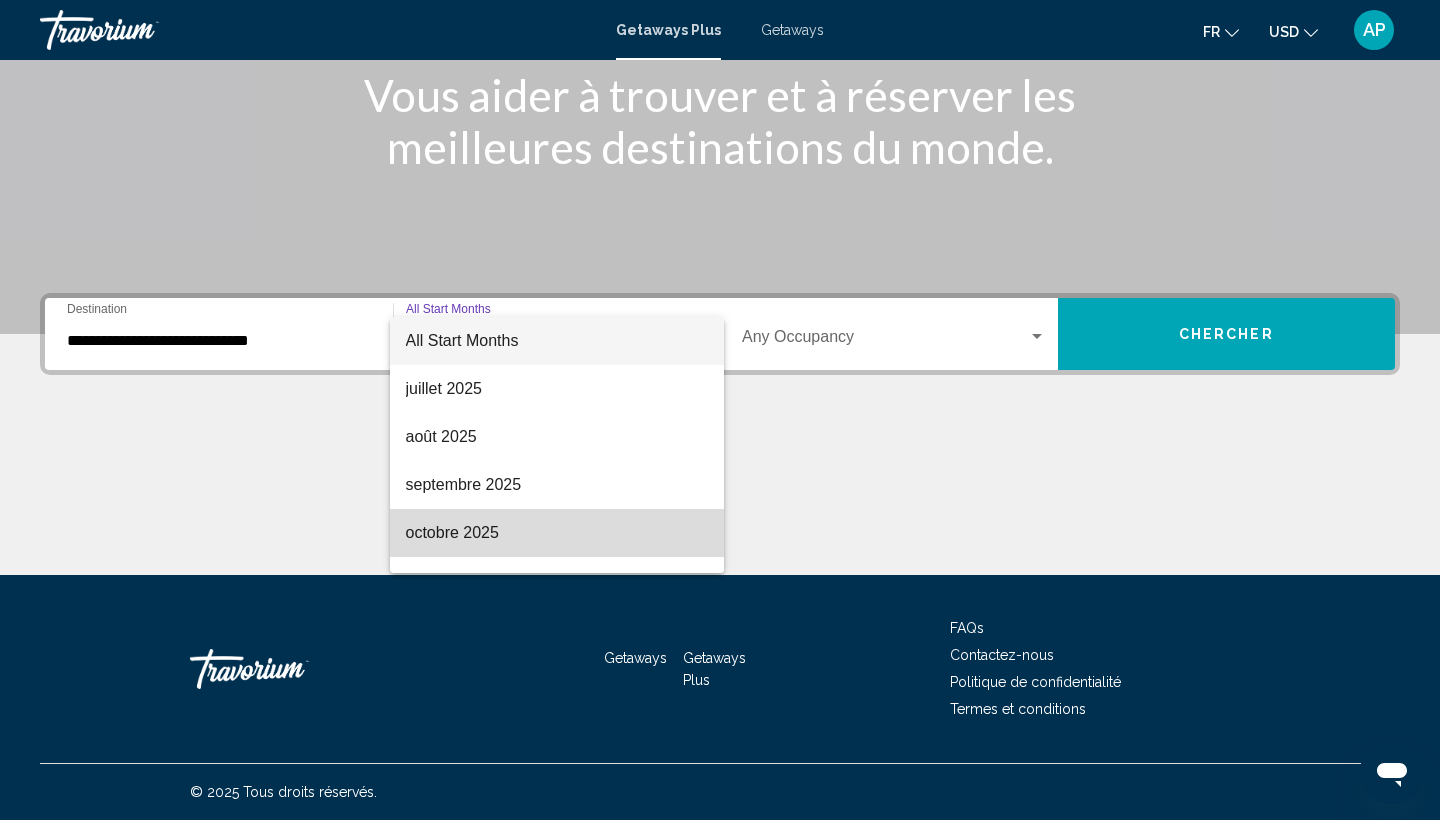 click on "octobre 2025" at bounding box center [557, 533] 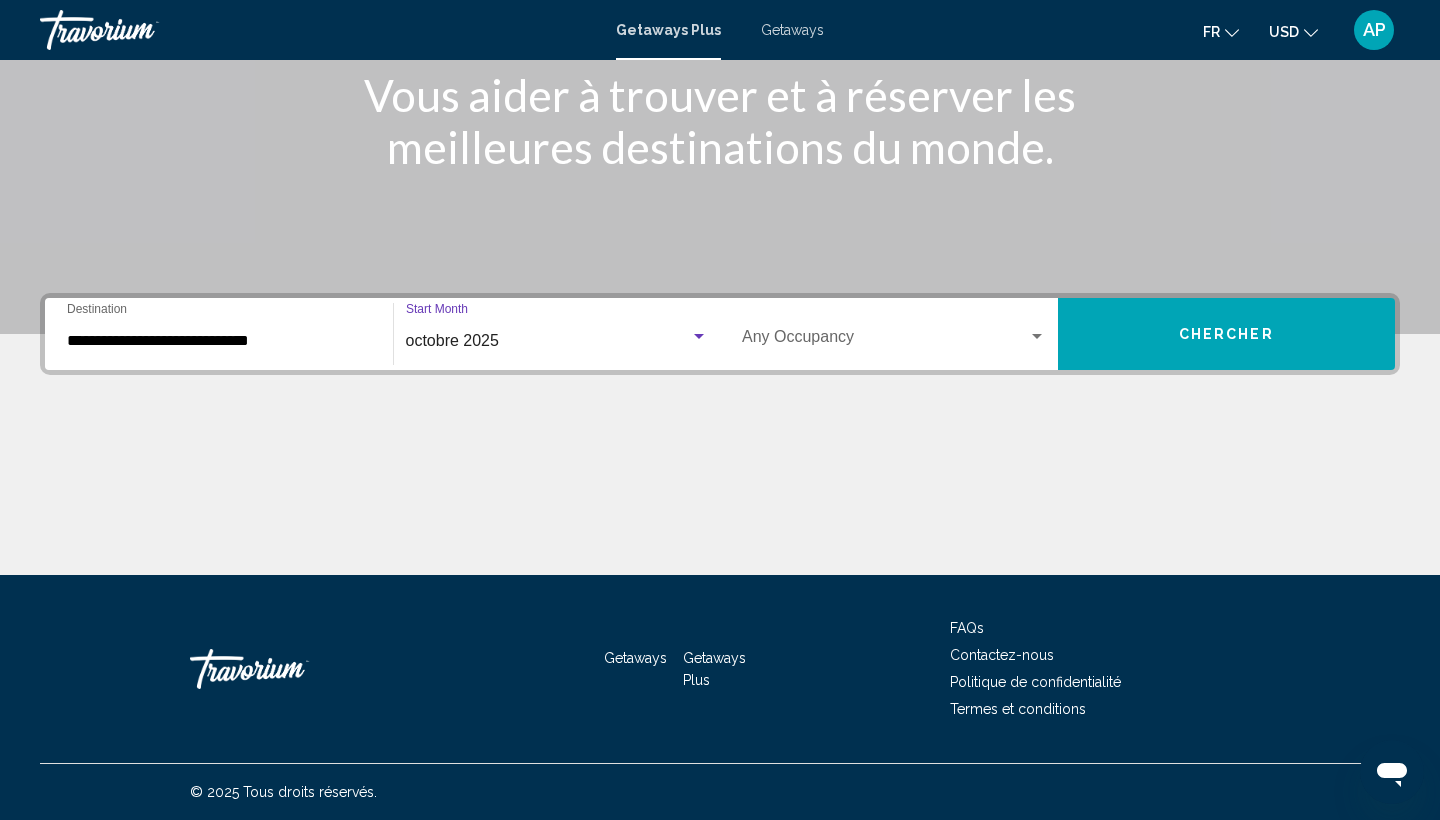 click on "Occupancy Any Occupancy" at bounding box center [894, 334] 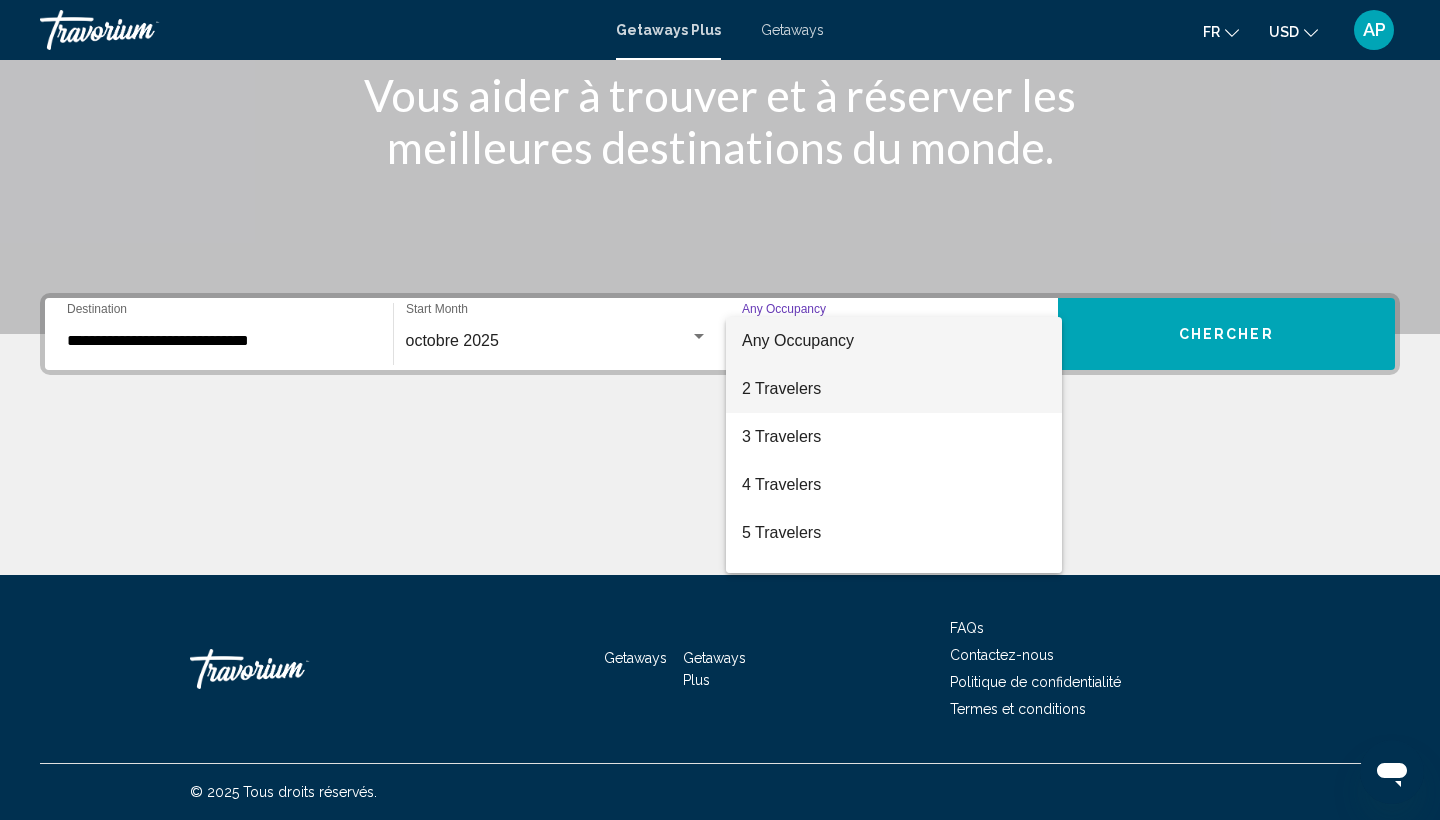 click on "2 Travelers" at bounding box center [894, 389] 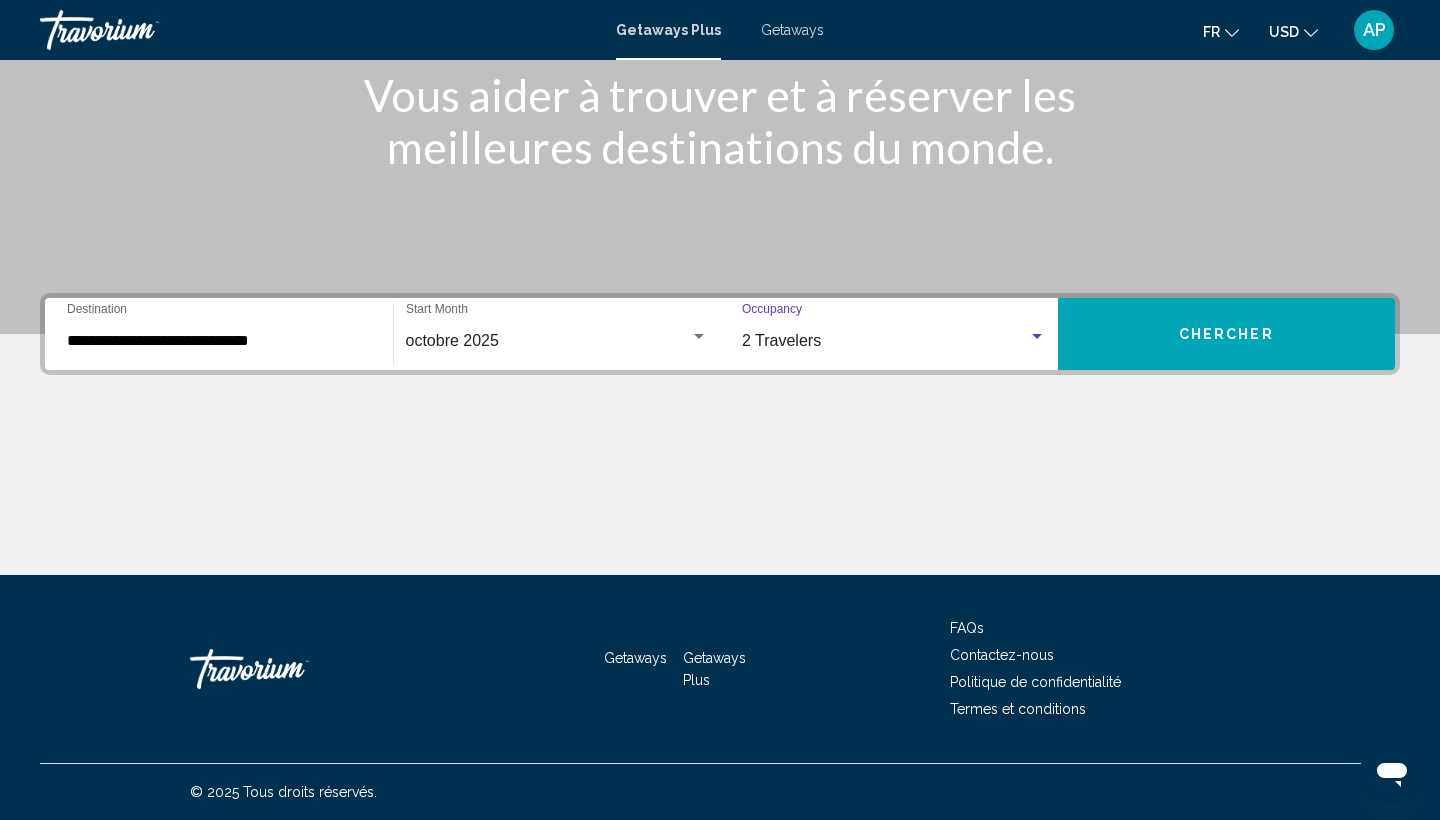 click on "Chercher" at bounding box center (1227, 334) 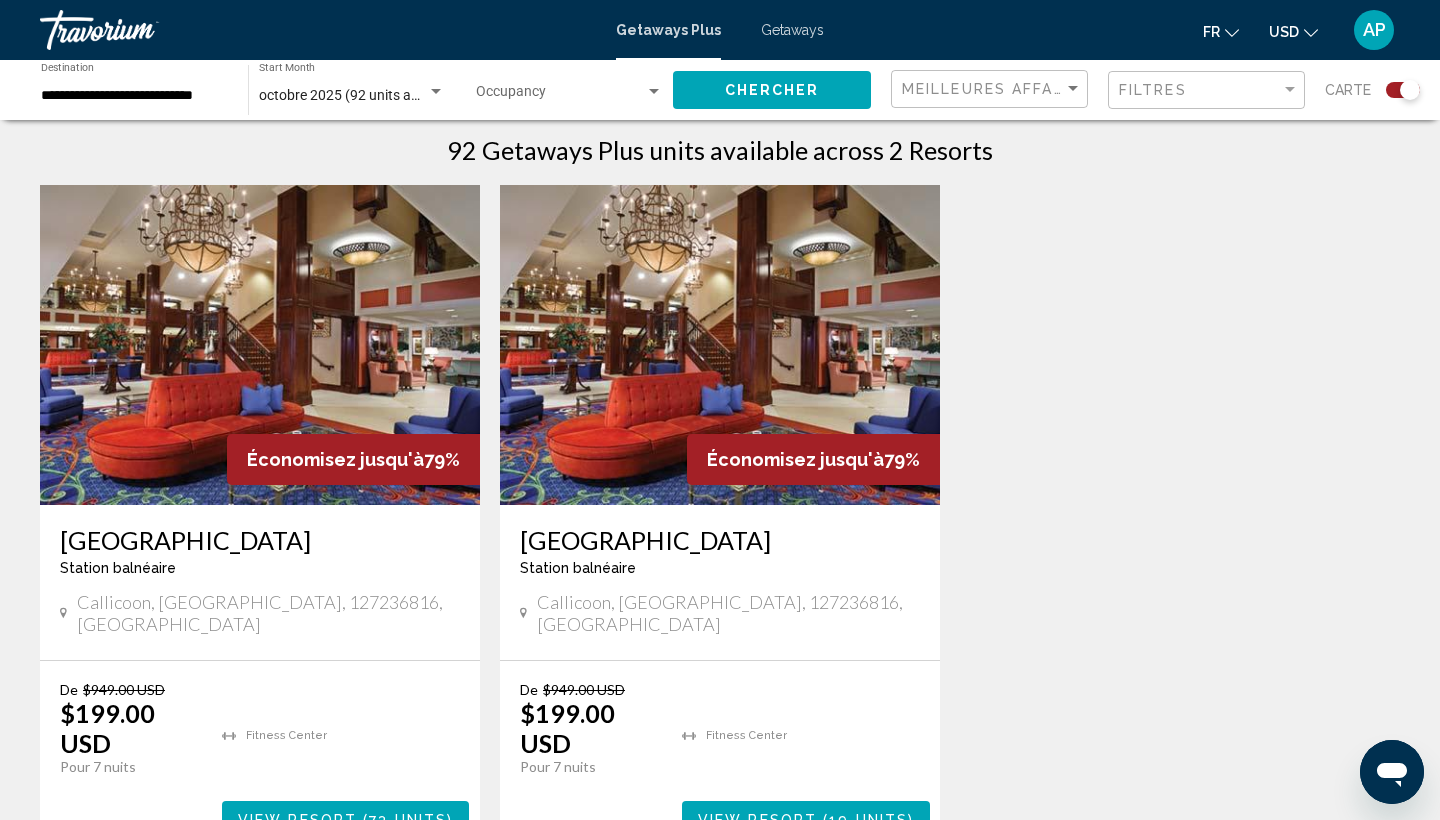 scroll, scrollTop: 661, scrollLeft: 0, axis: vertical 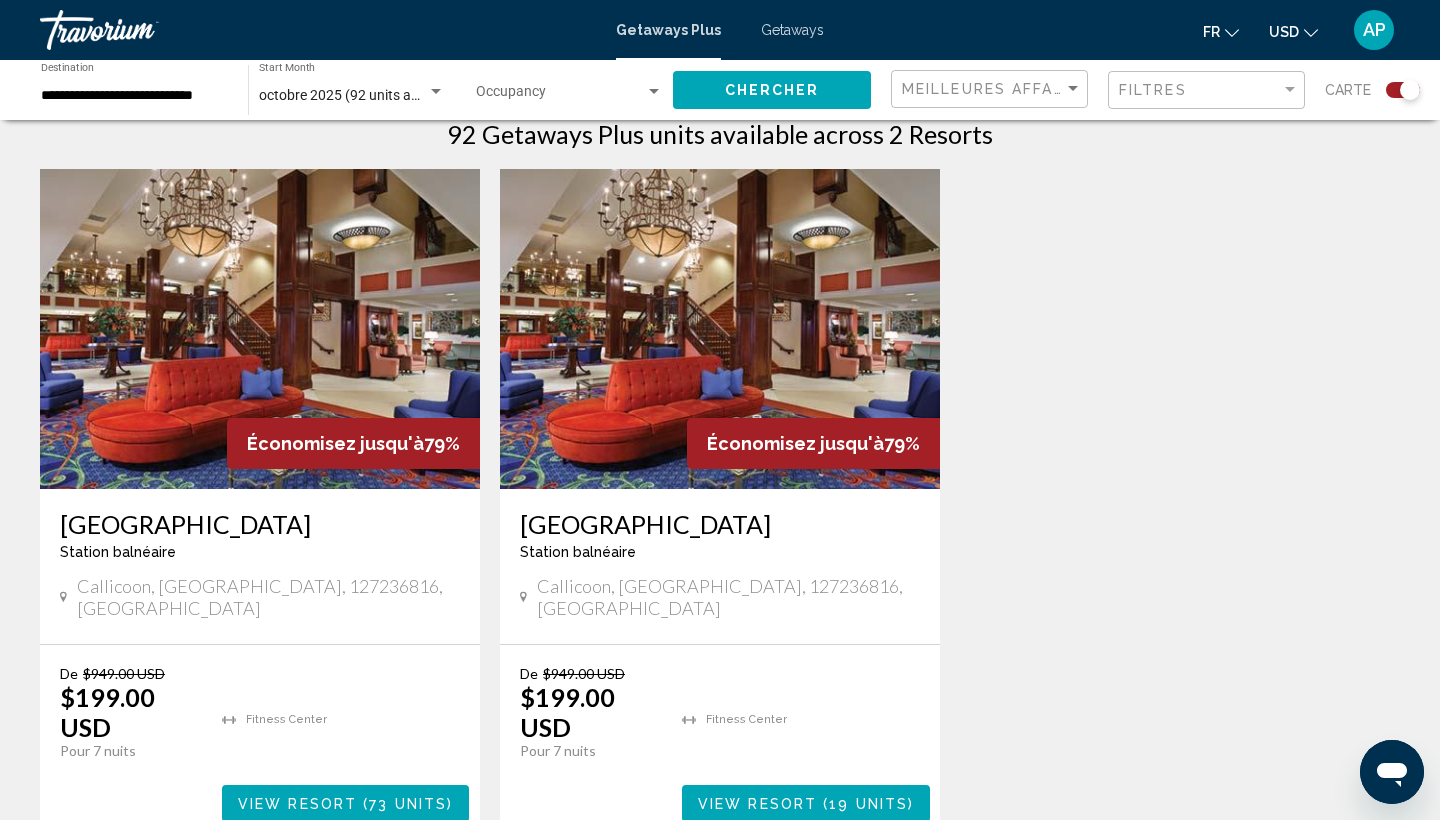 click at bounding box center [260, 329] 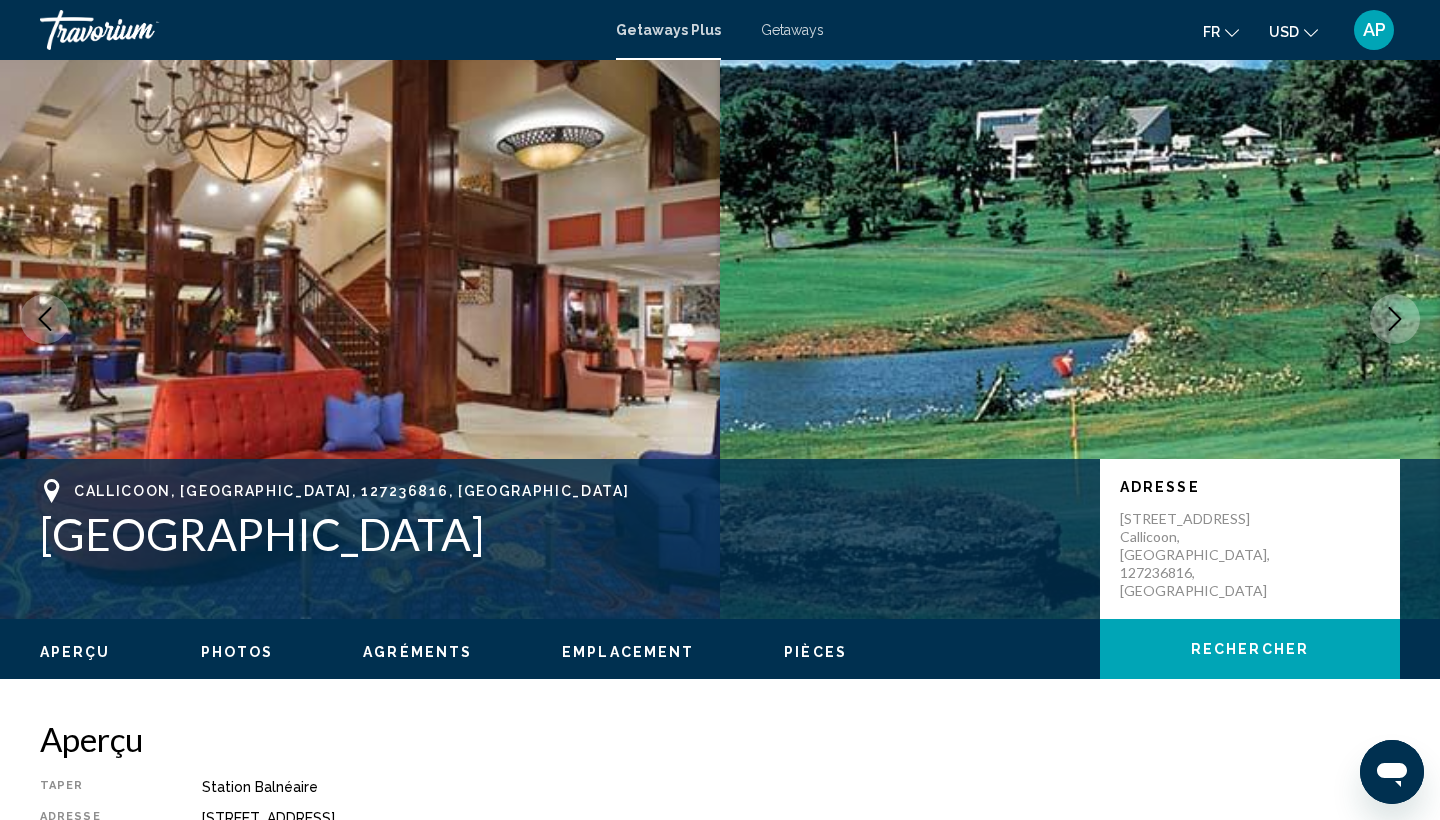 scroll, scrollTop: 26, scrollLeft: 0, axis: vertical 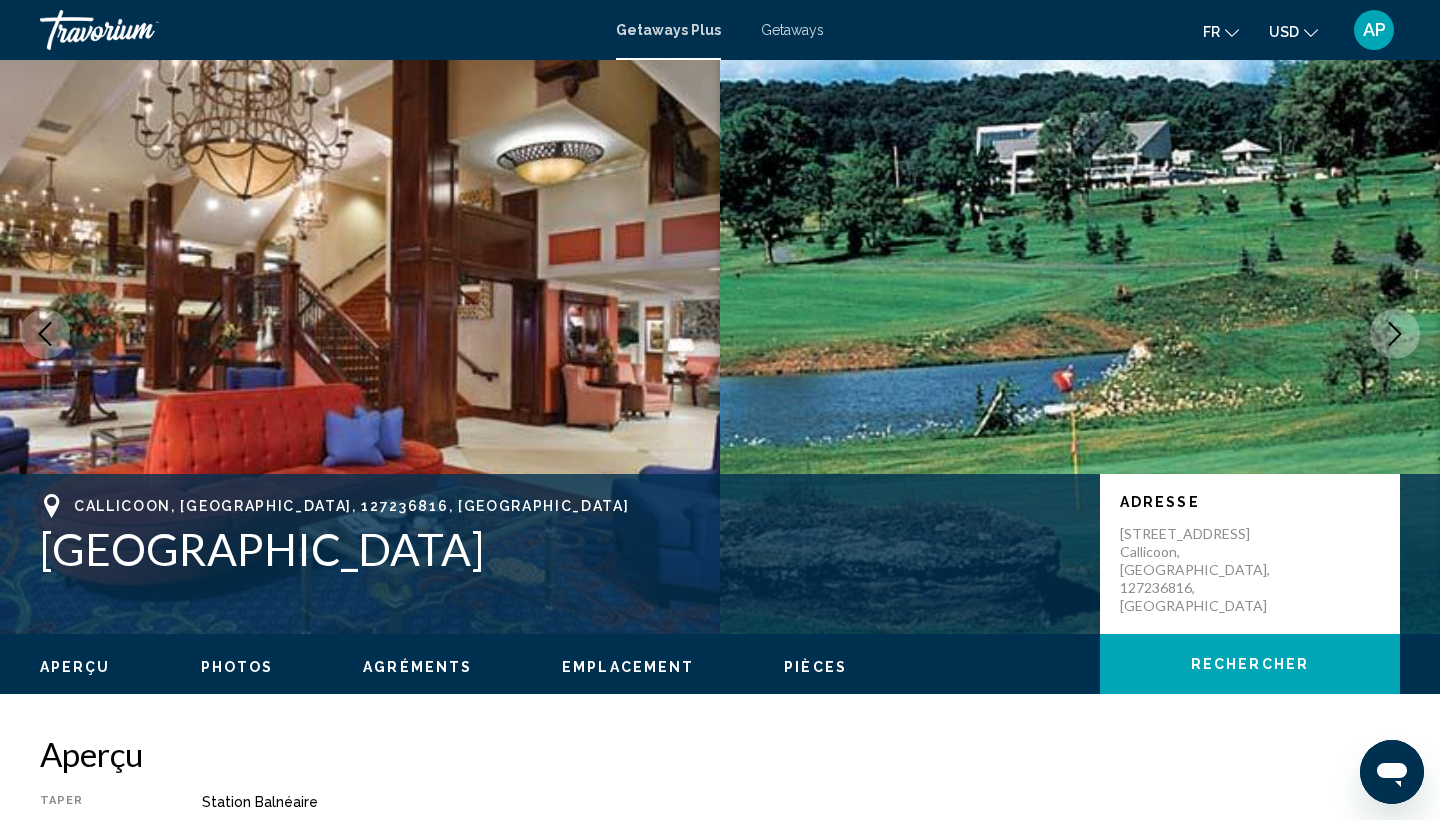 click 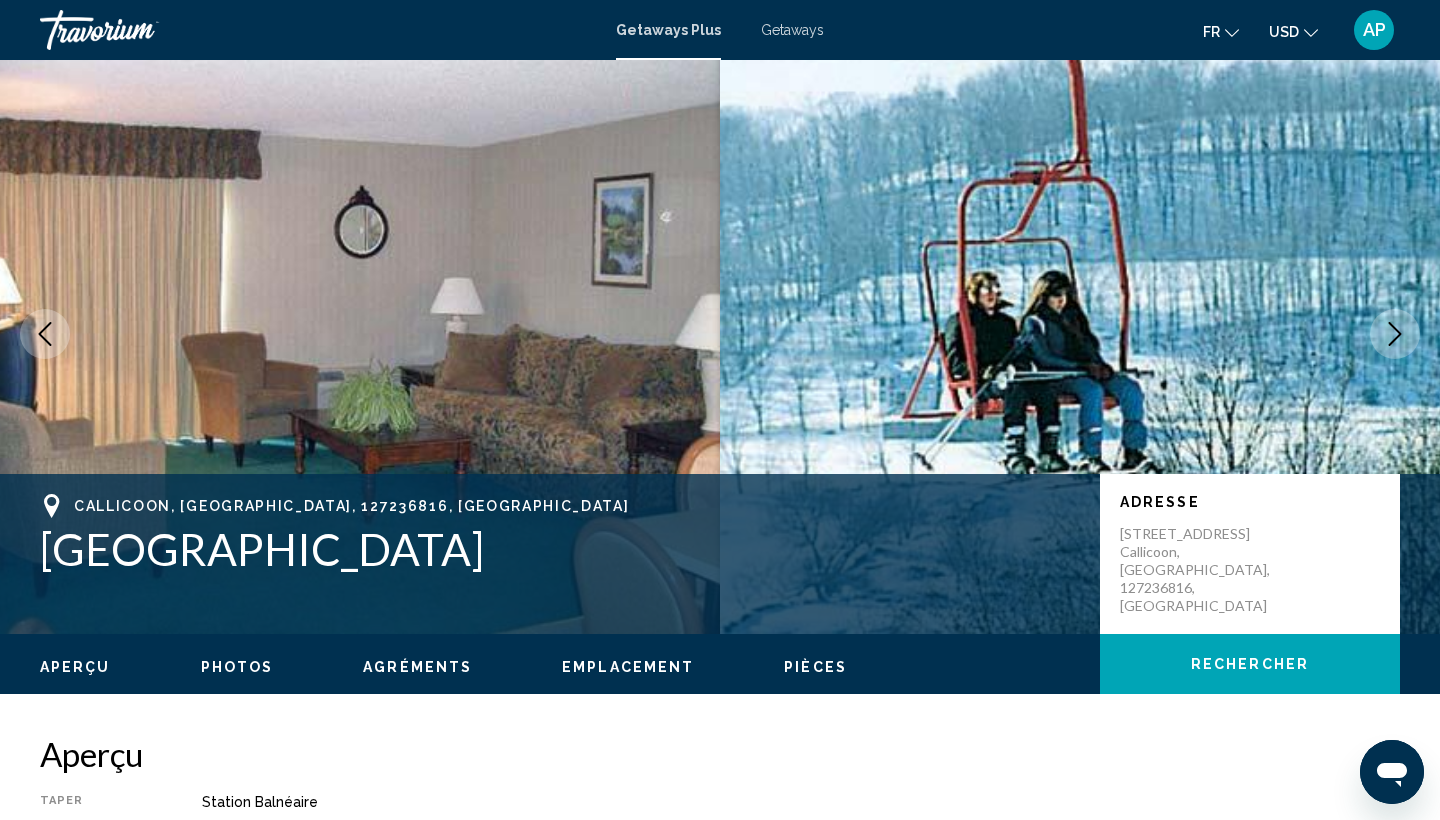 click 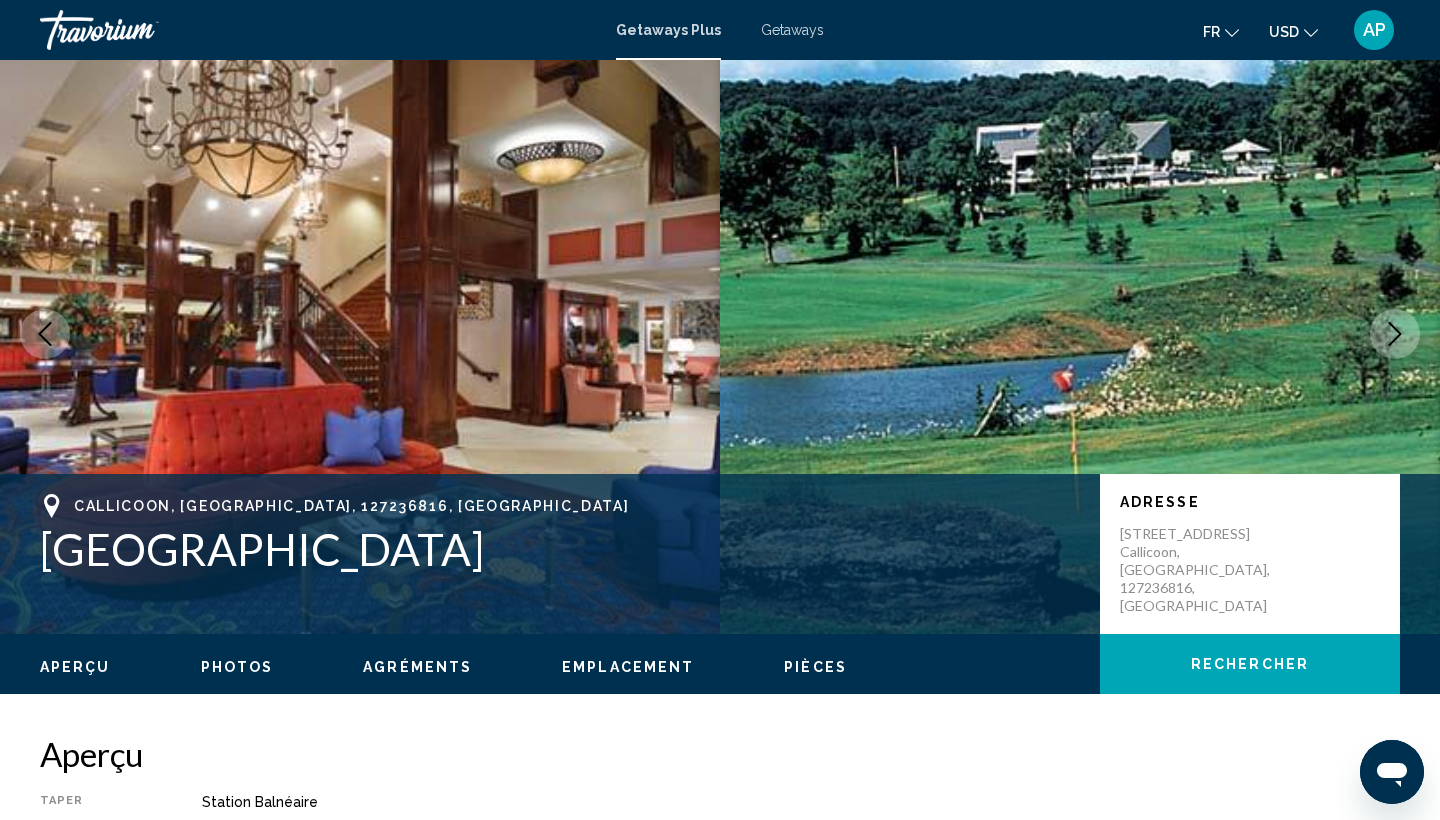 click 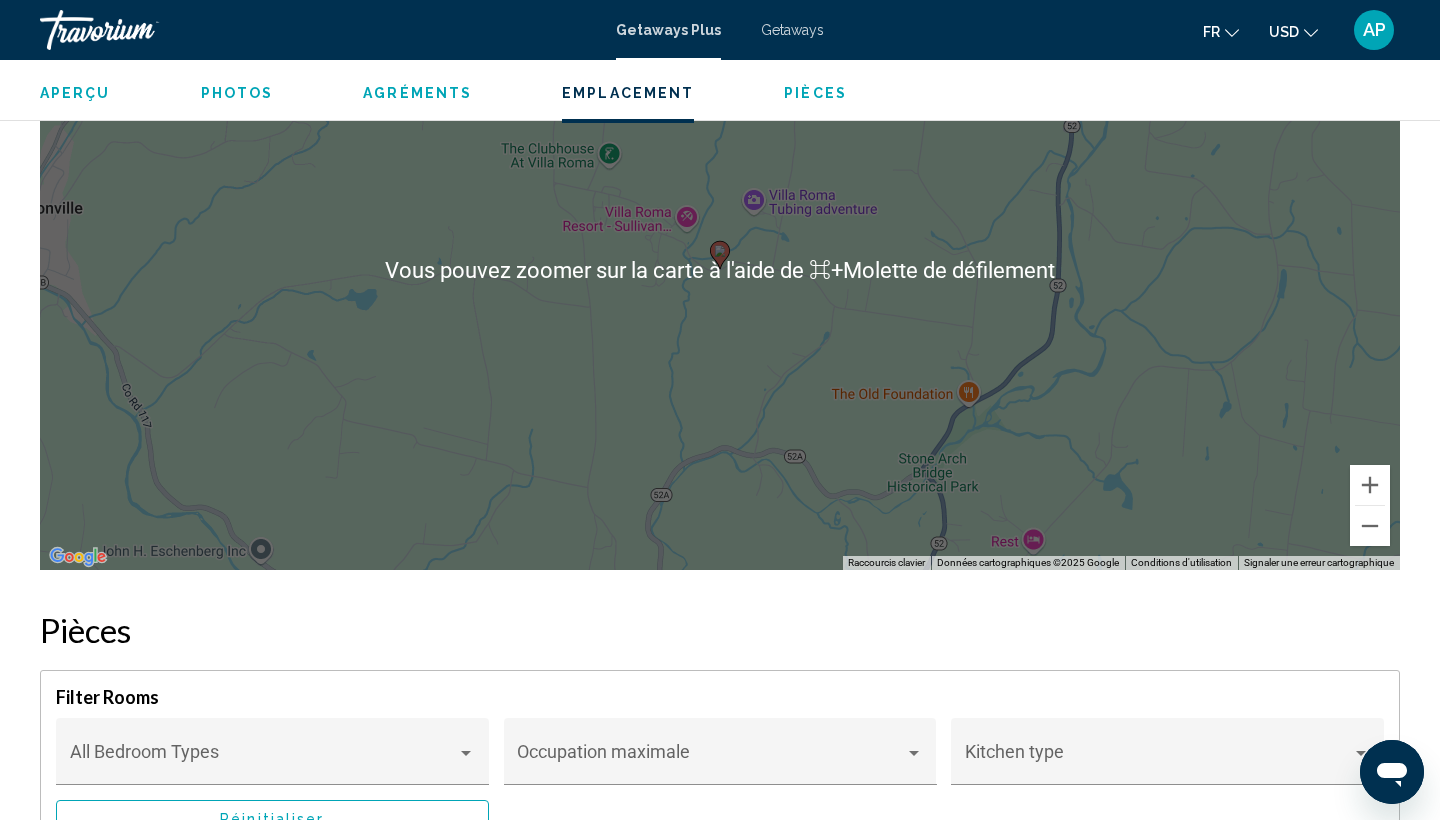 scroll, scrollTop: 2099, scrollLeft: 0, axis: vertical 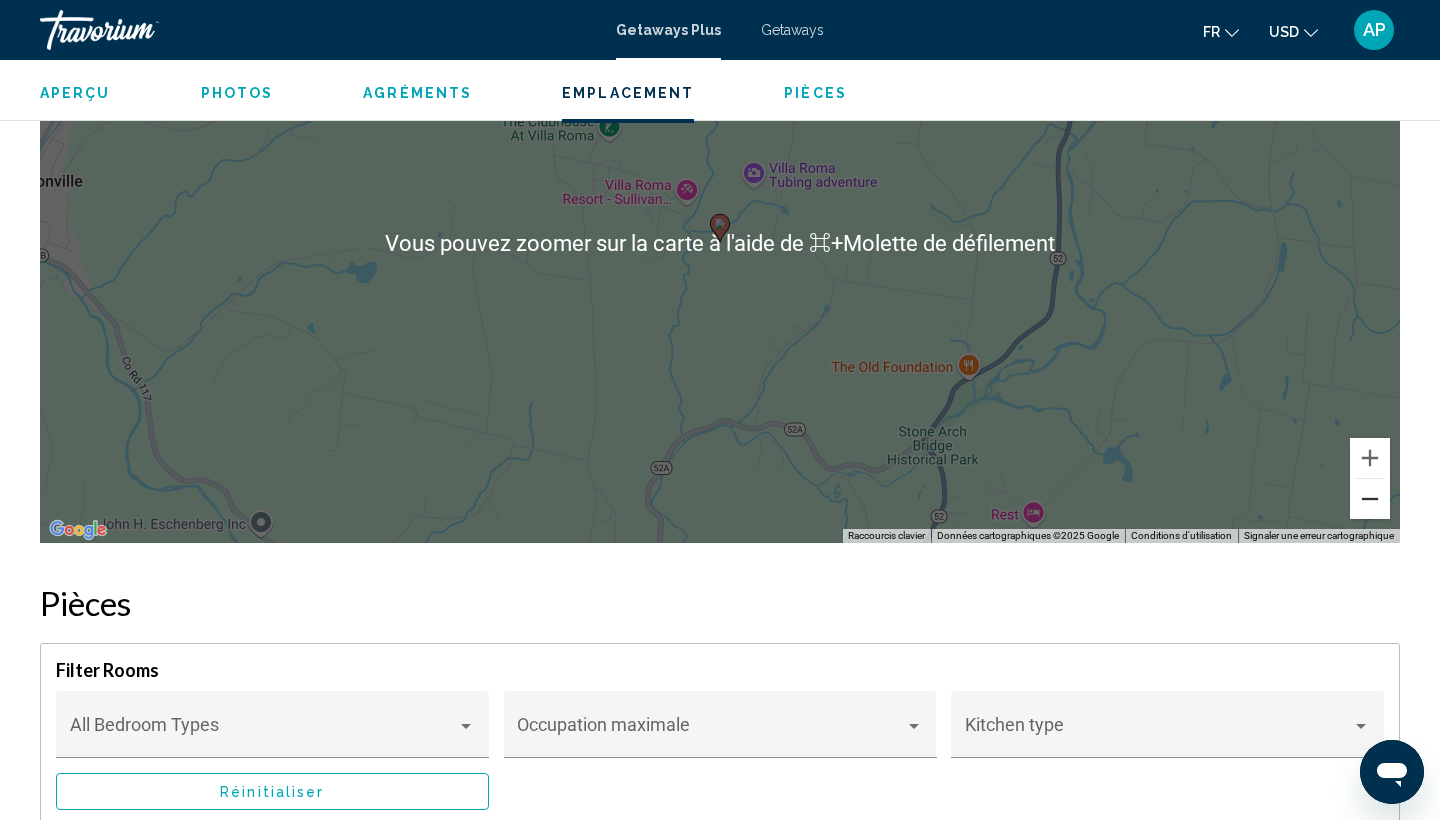 click at bounding box center [1370, 499] 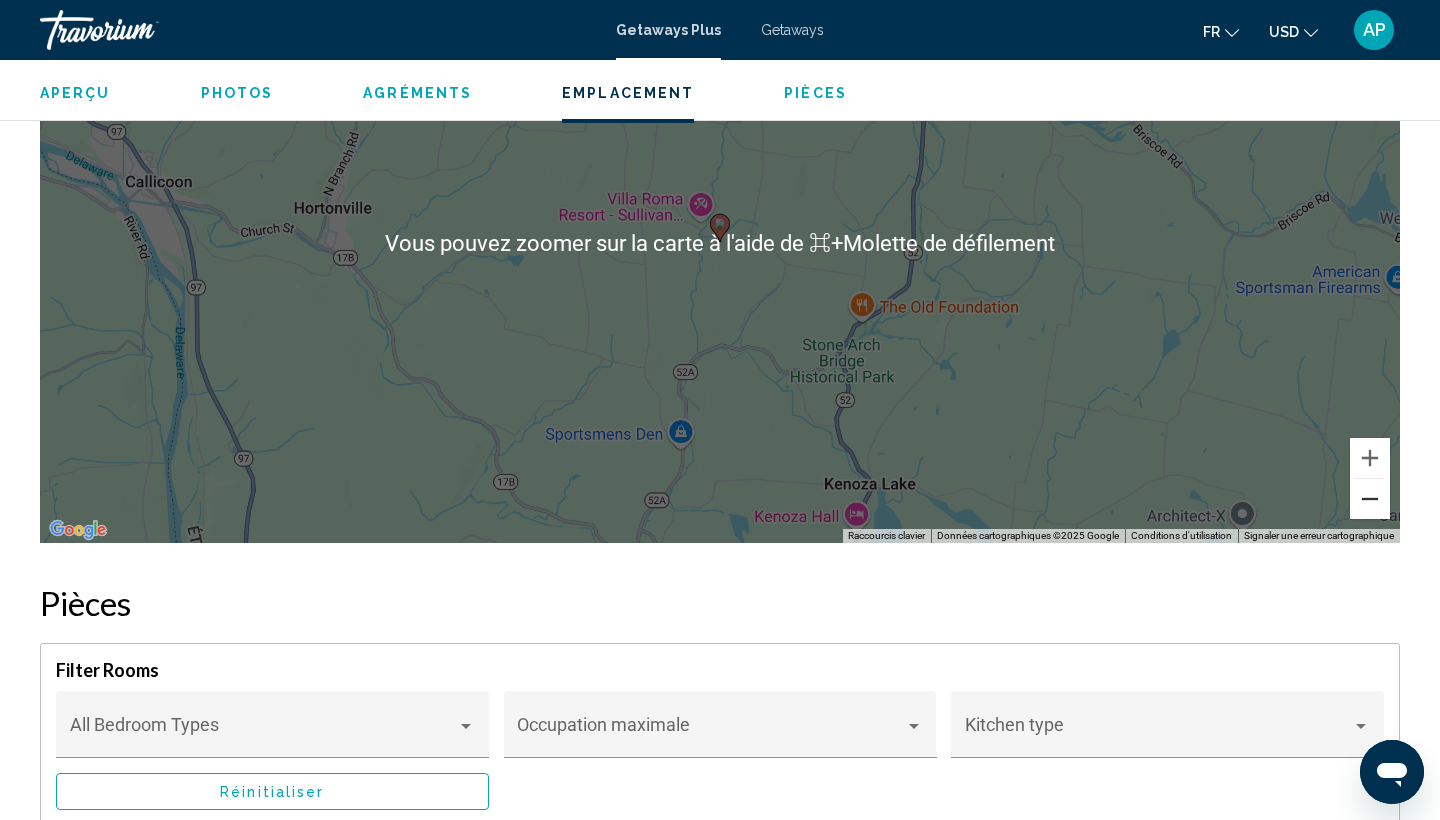 click at bounding box center [1370, 499] 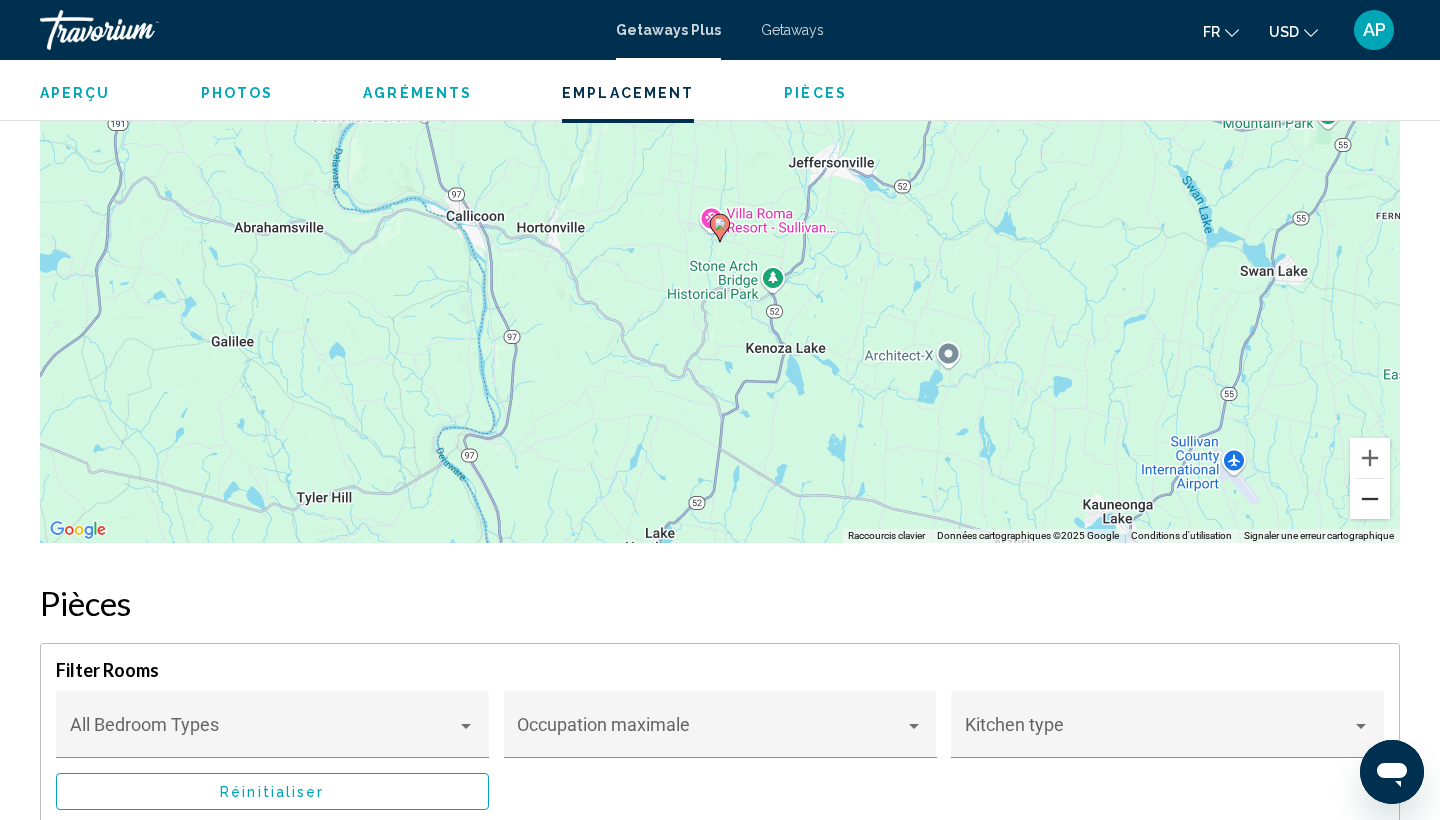 click at bounding box center (1370, 499) 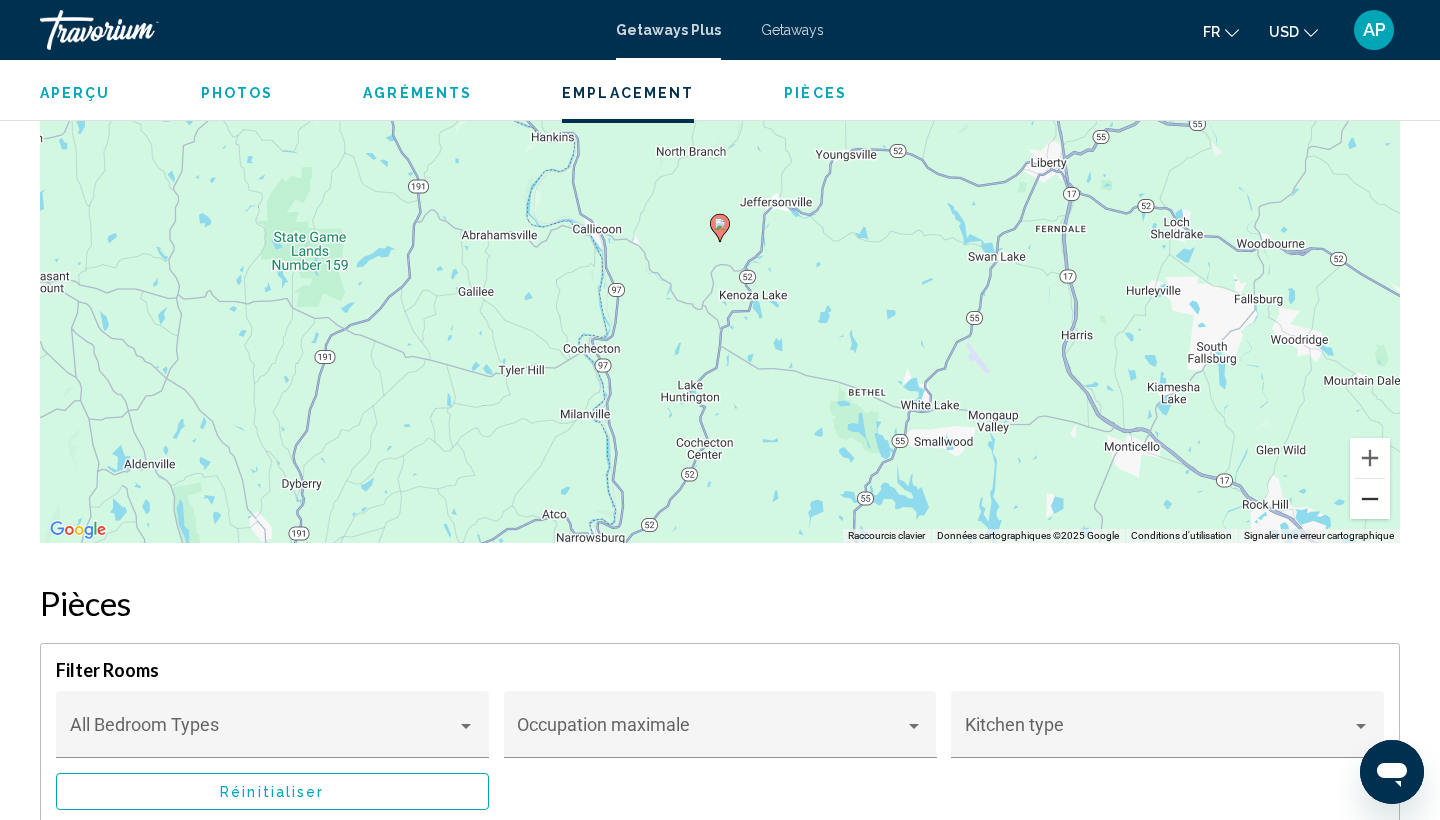 click at bounding box center (1370, 499) 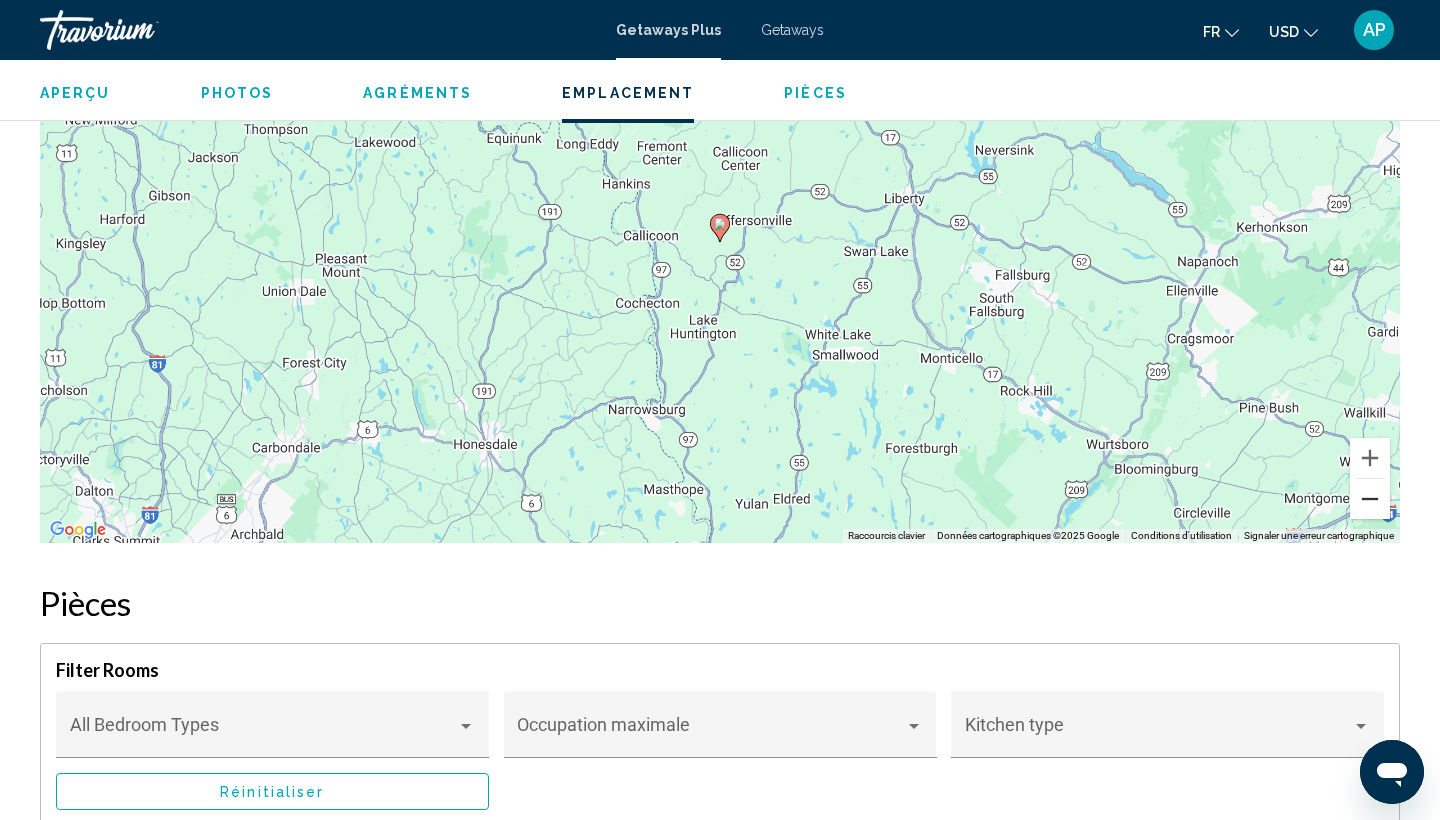 click at bounding box center (1370, 499) 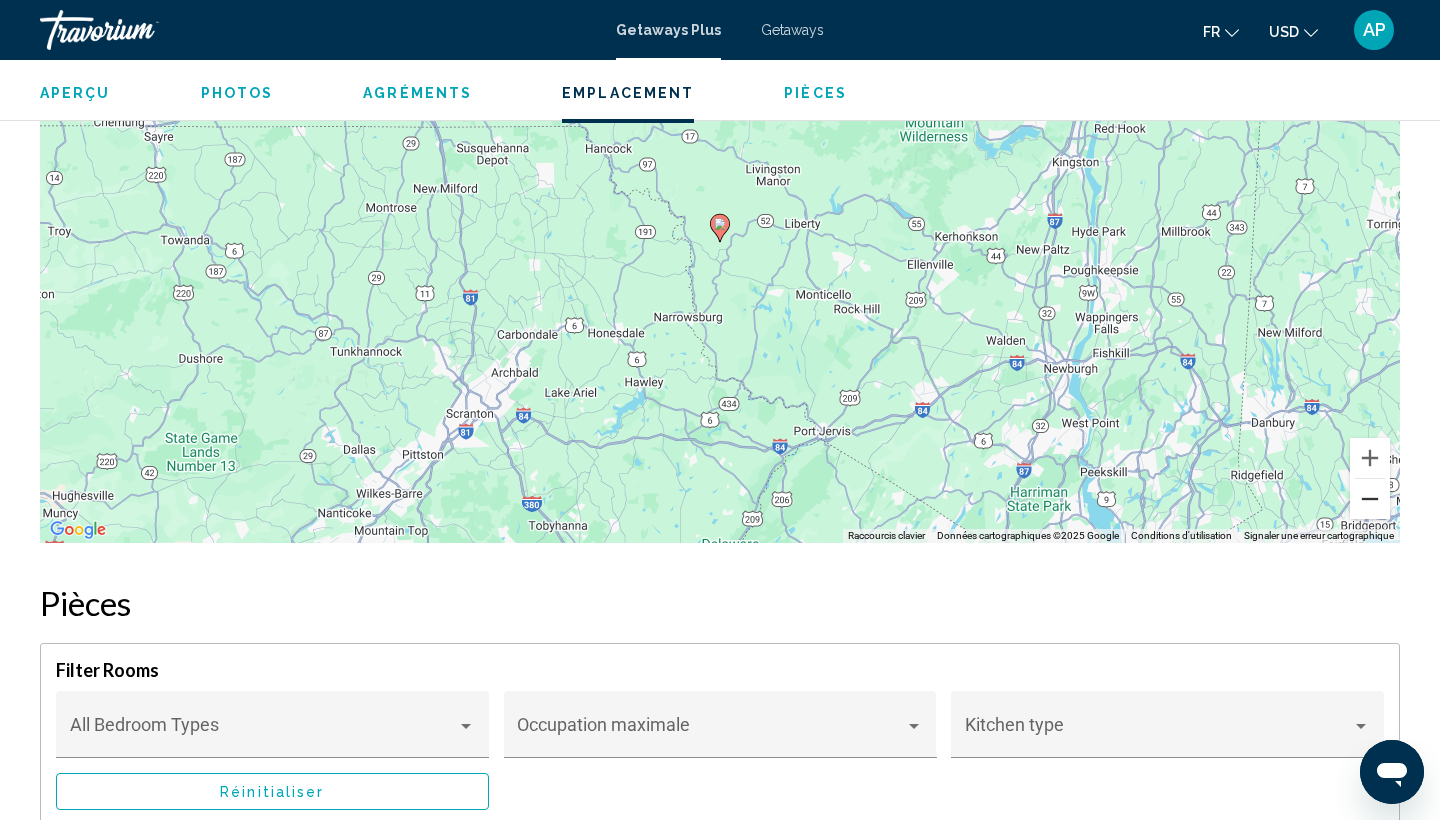 click at bounding box center (1370, 499) 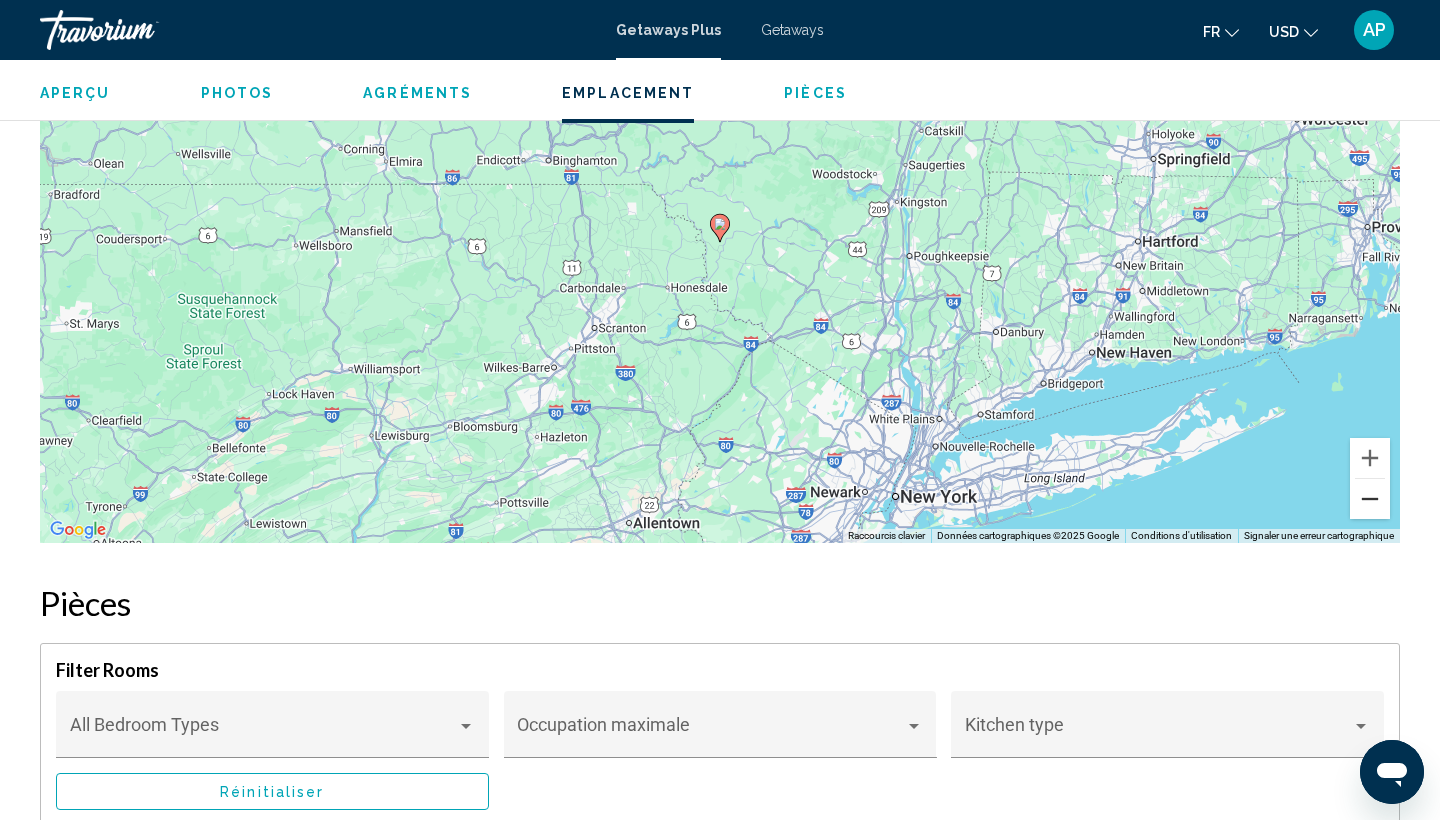 click at bounding box center (1370, 499) 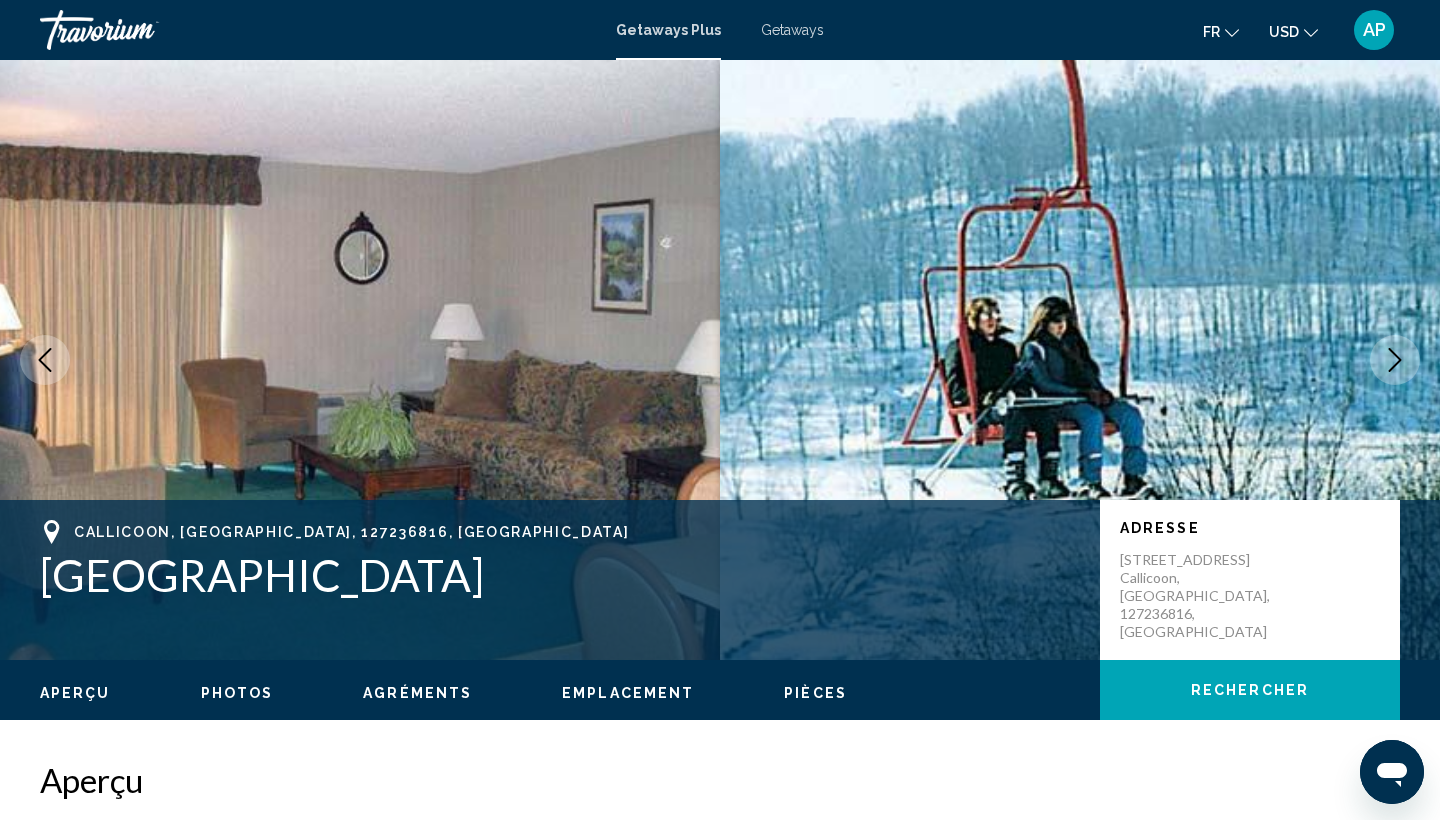 scroll, scrollTop: 0, scrollLeft: 0, axis: both 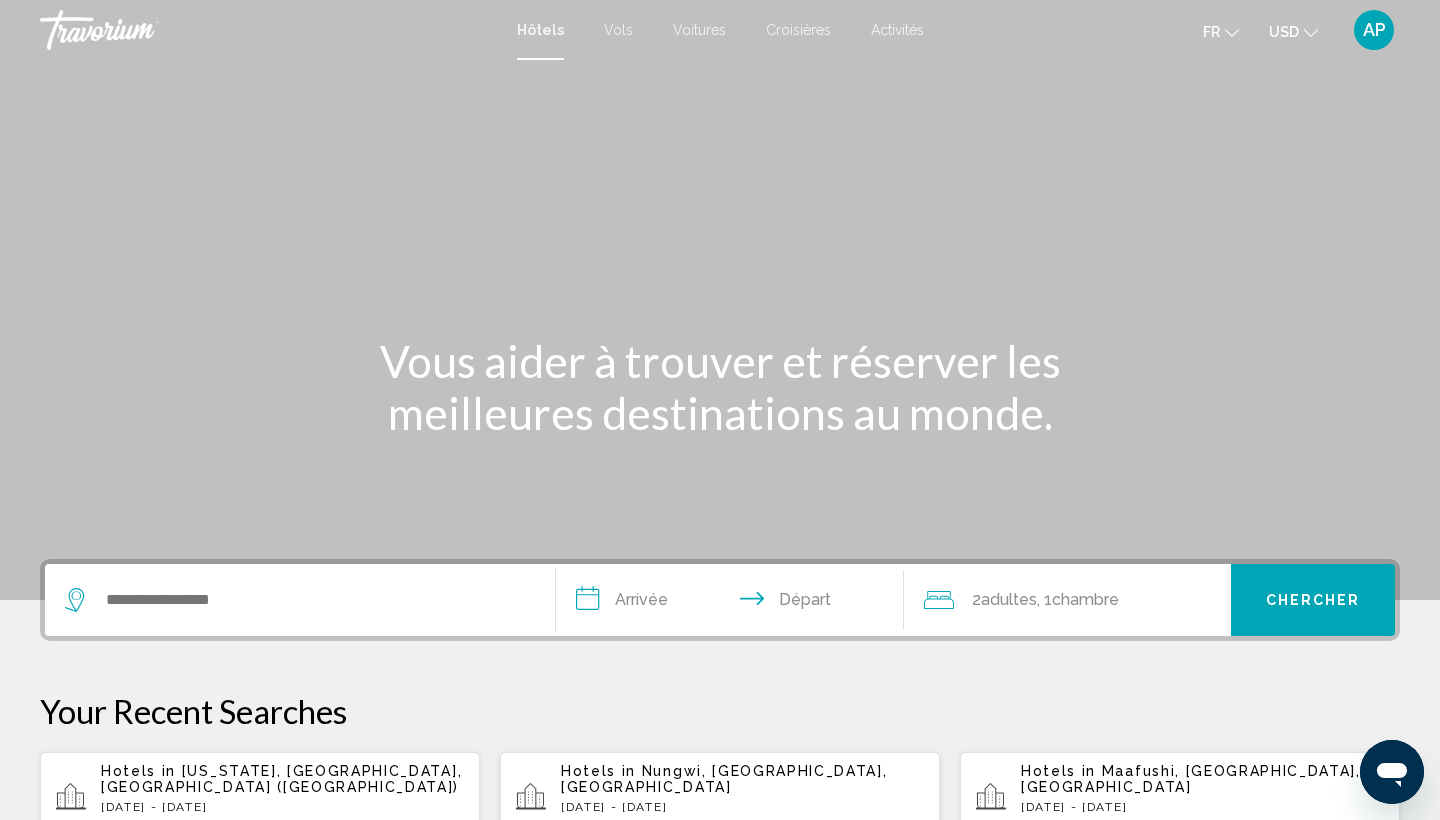 click at bounding box center [300, 600] 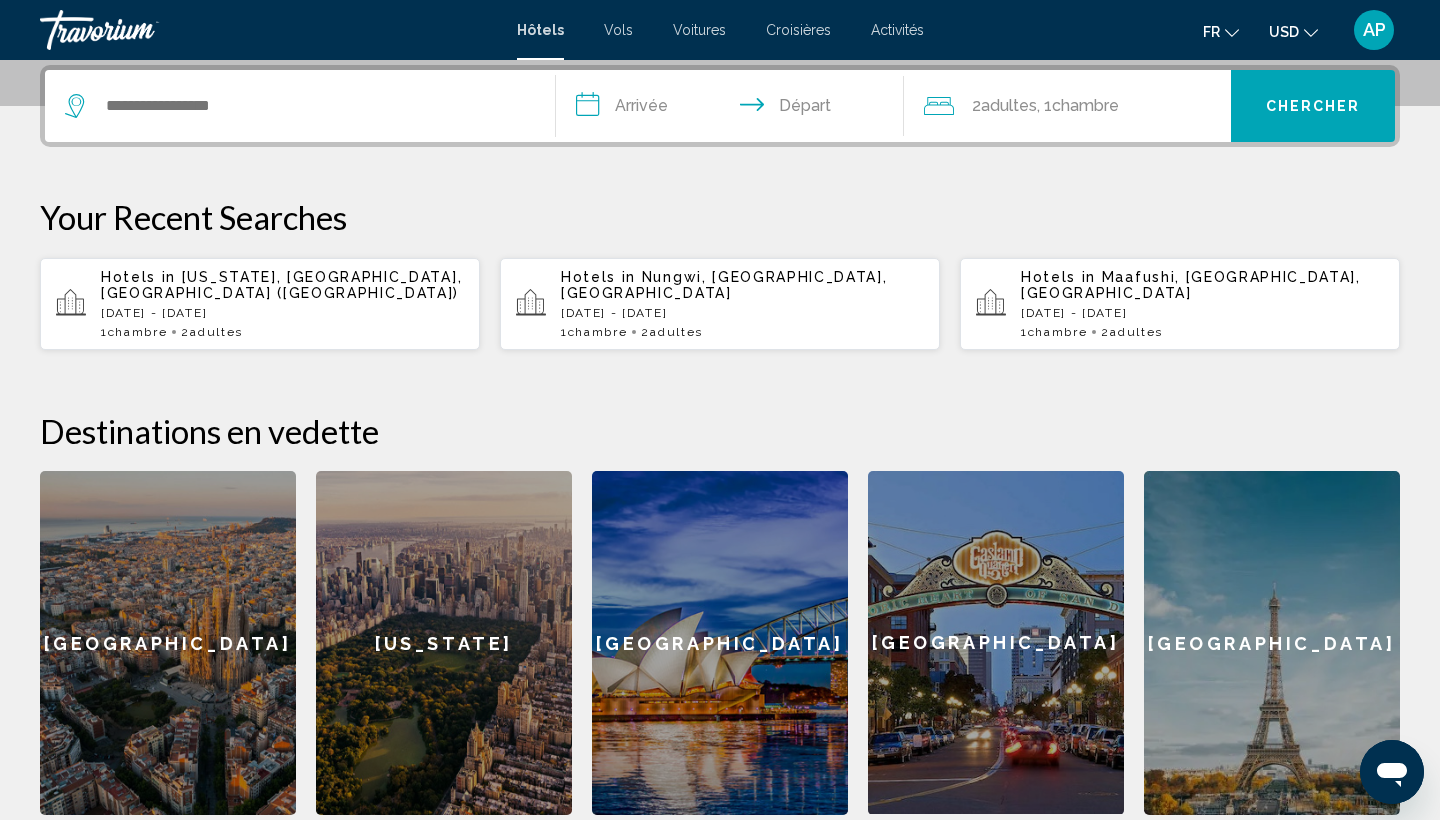 click at bounding box center [300, 106] 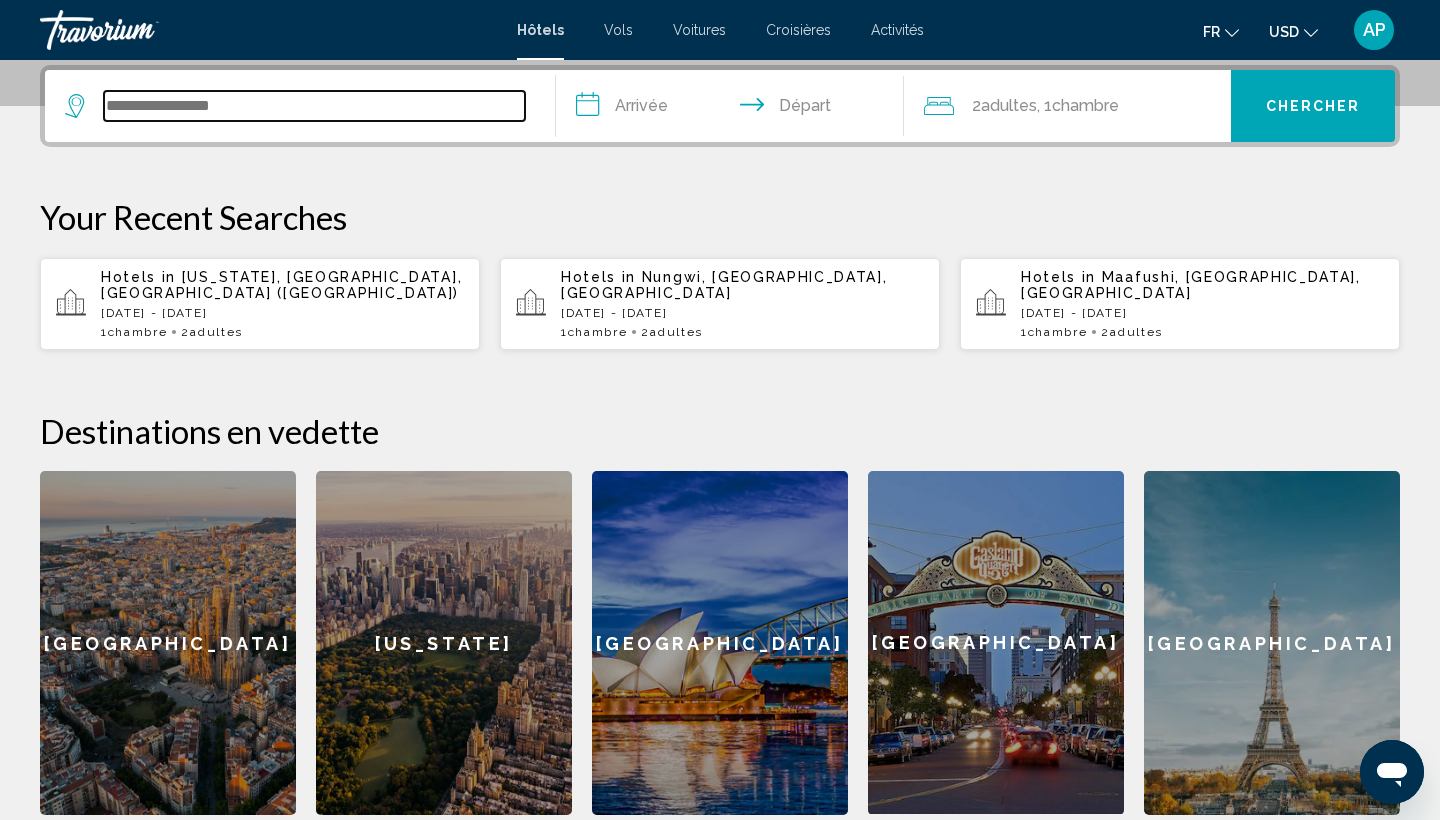 click at bounding box center [314, 106] 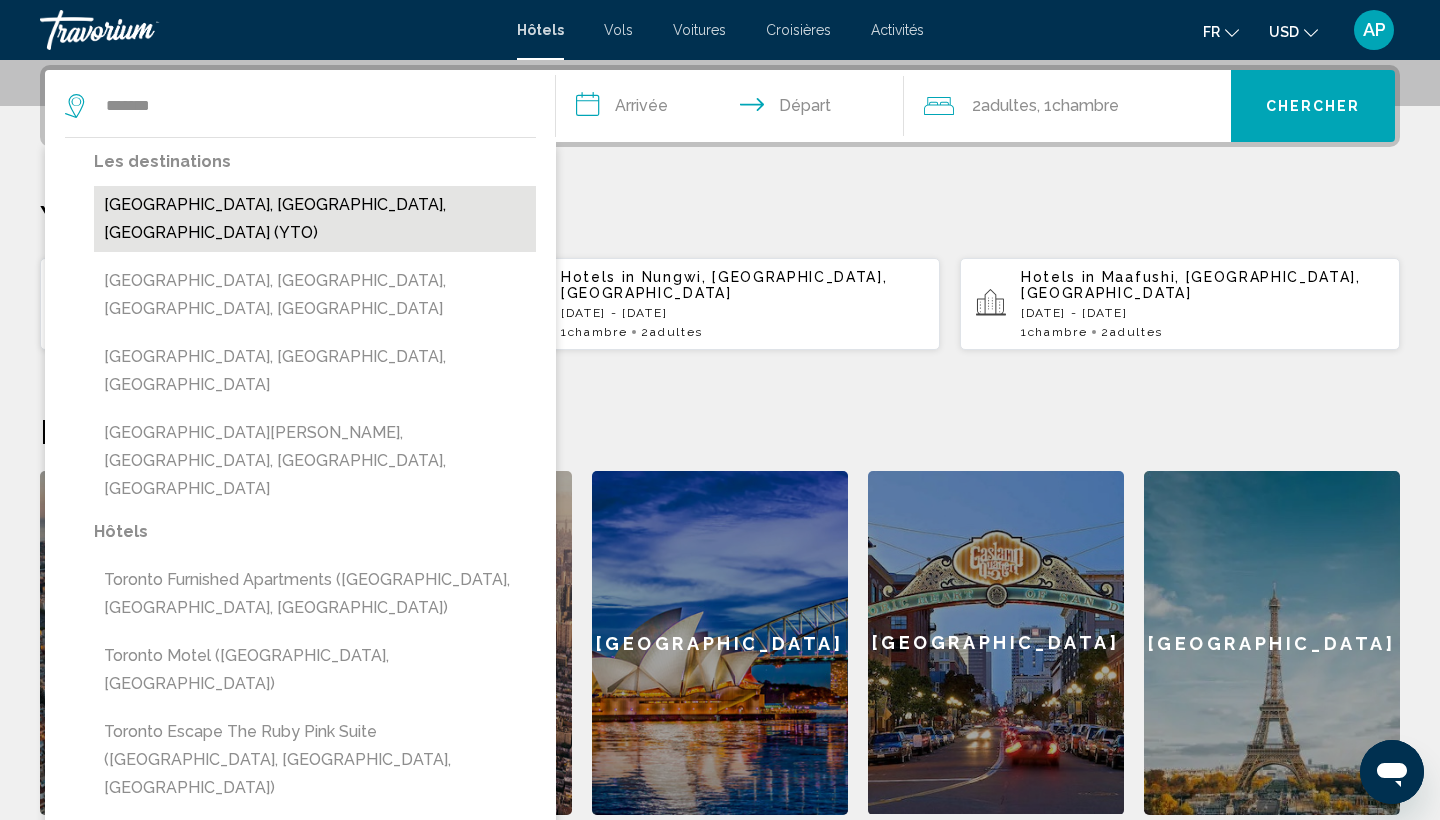 click on "[GEOGRAPHIC_DATA], [GEOGRAPHIC_DATA], [GEOGRAPHIC_DATA] (YTO)" at bounding box center (315, 219) 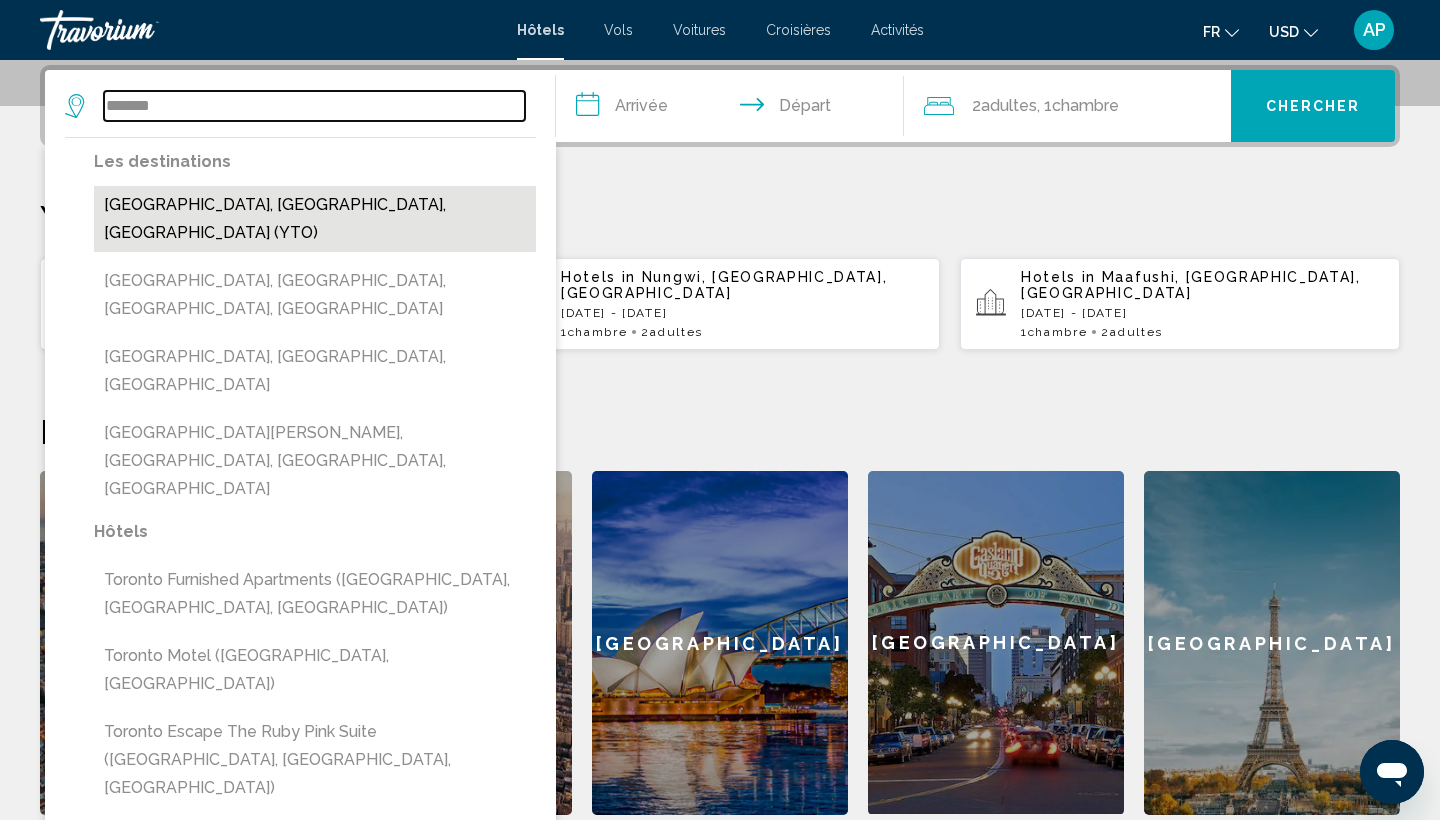 type on "**********" 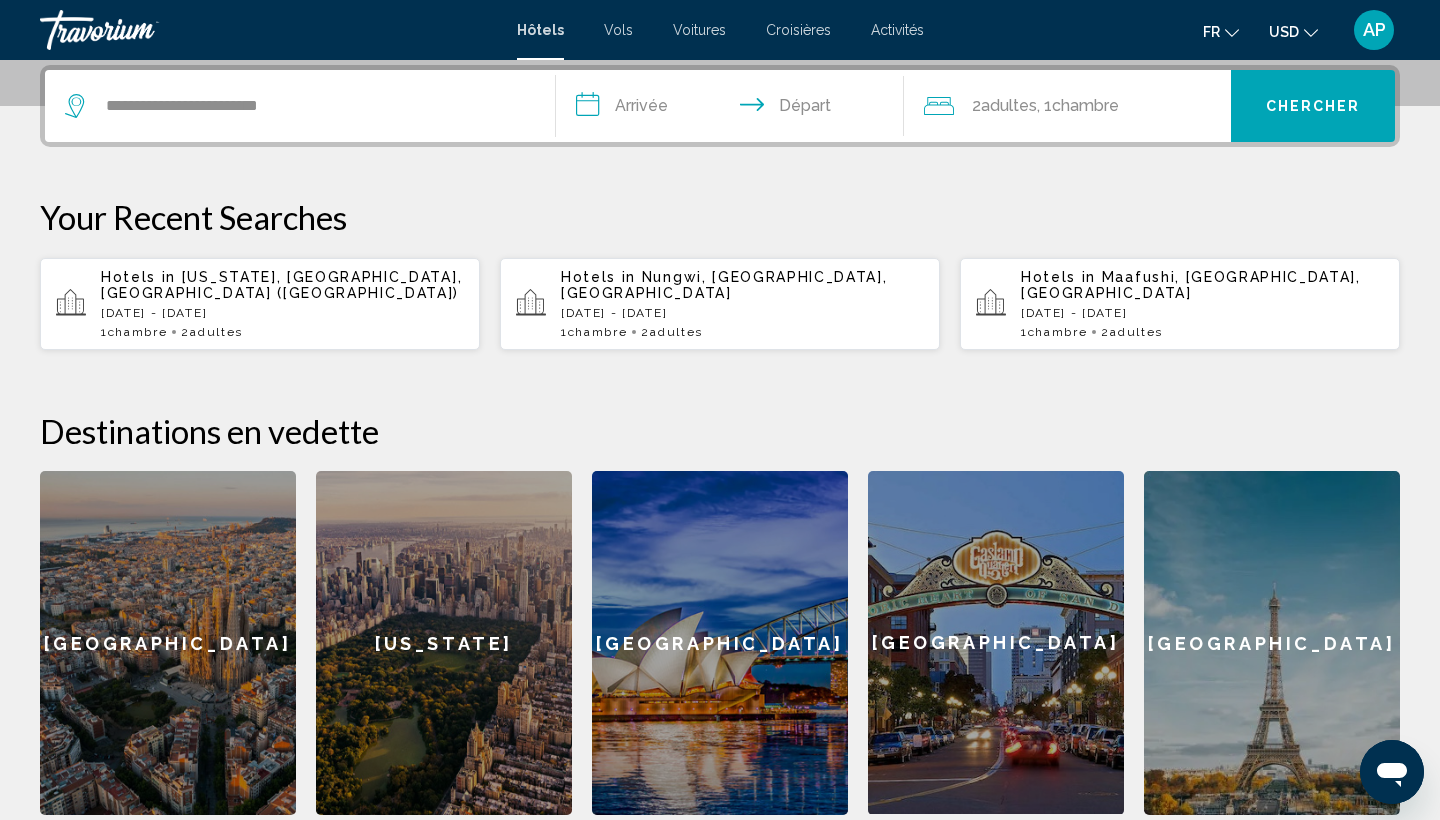 click on "**********" at bounding box center (734, 109) 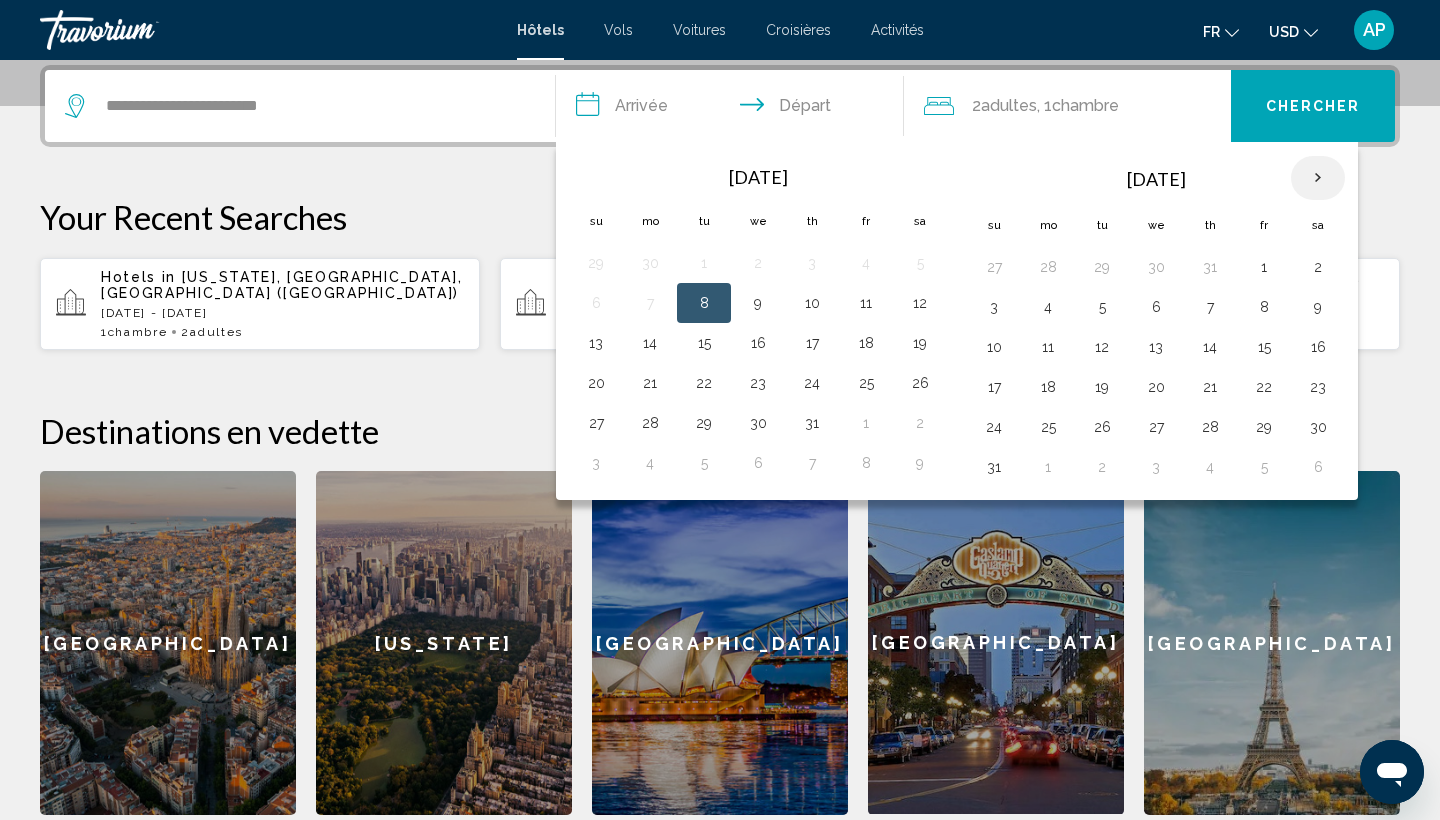 click at bounding box center (1318, 178) 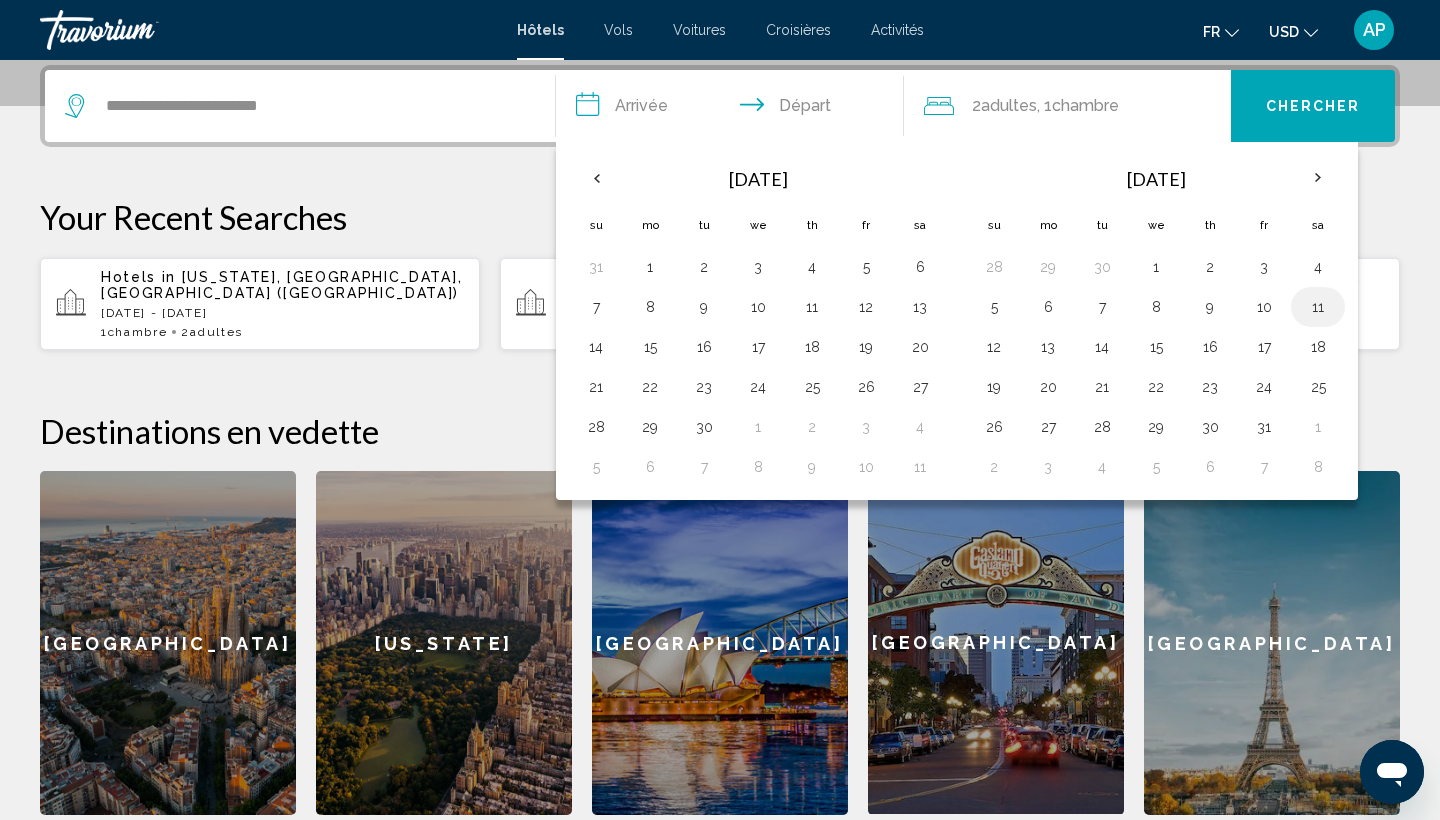 click on "11" at bounding box center (1318, 307) 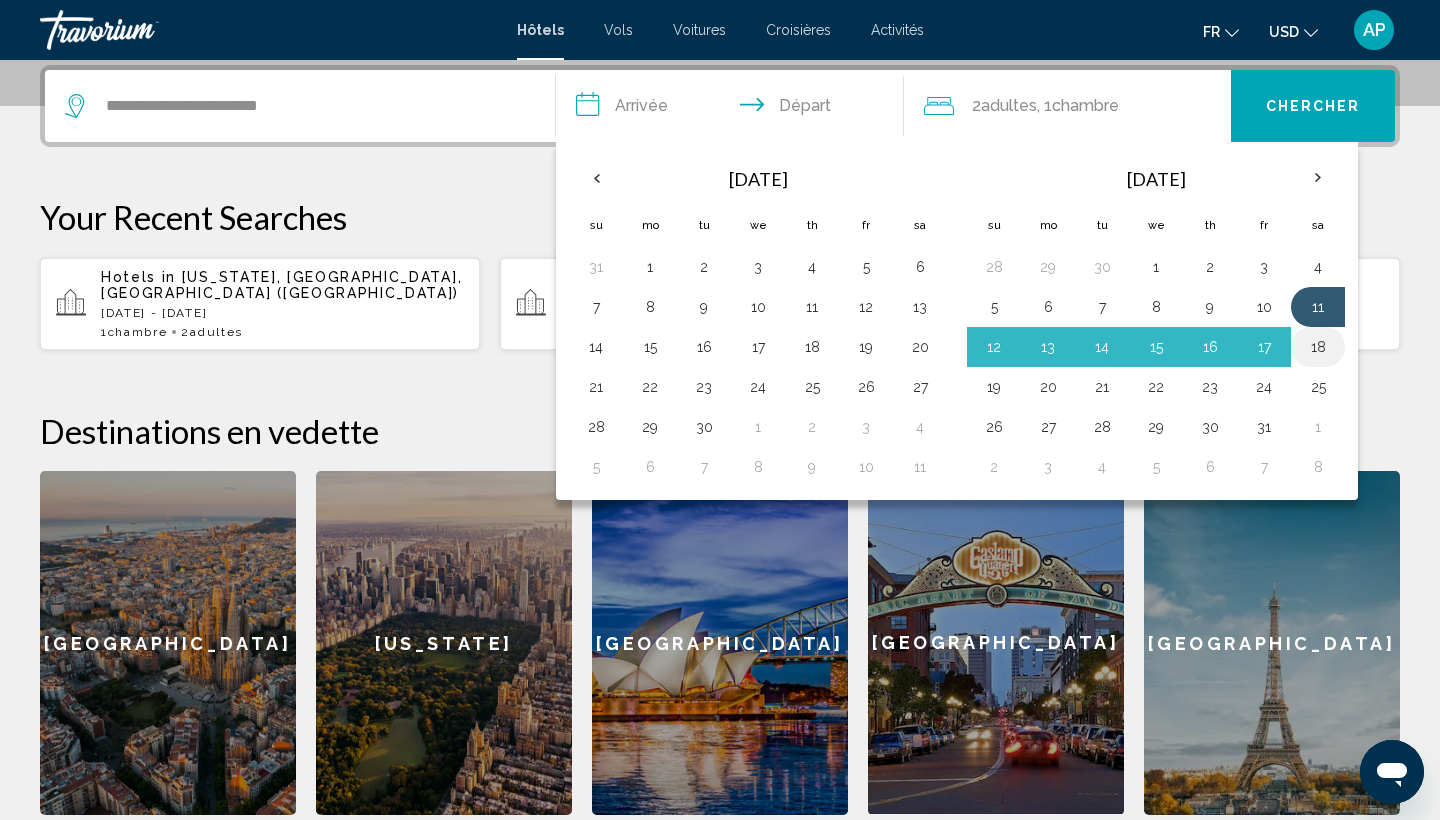 click on "18" at bounding box center (1318, 347) 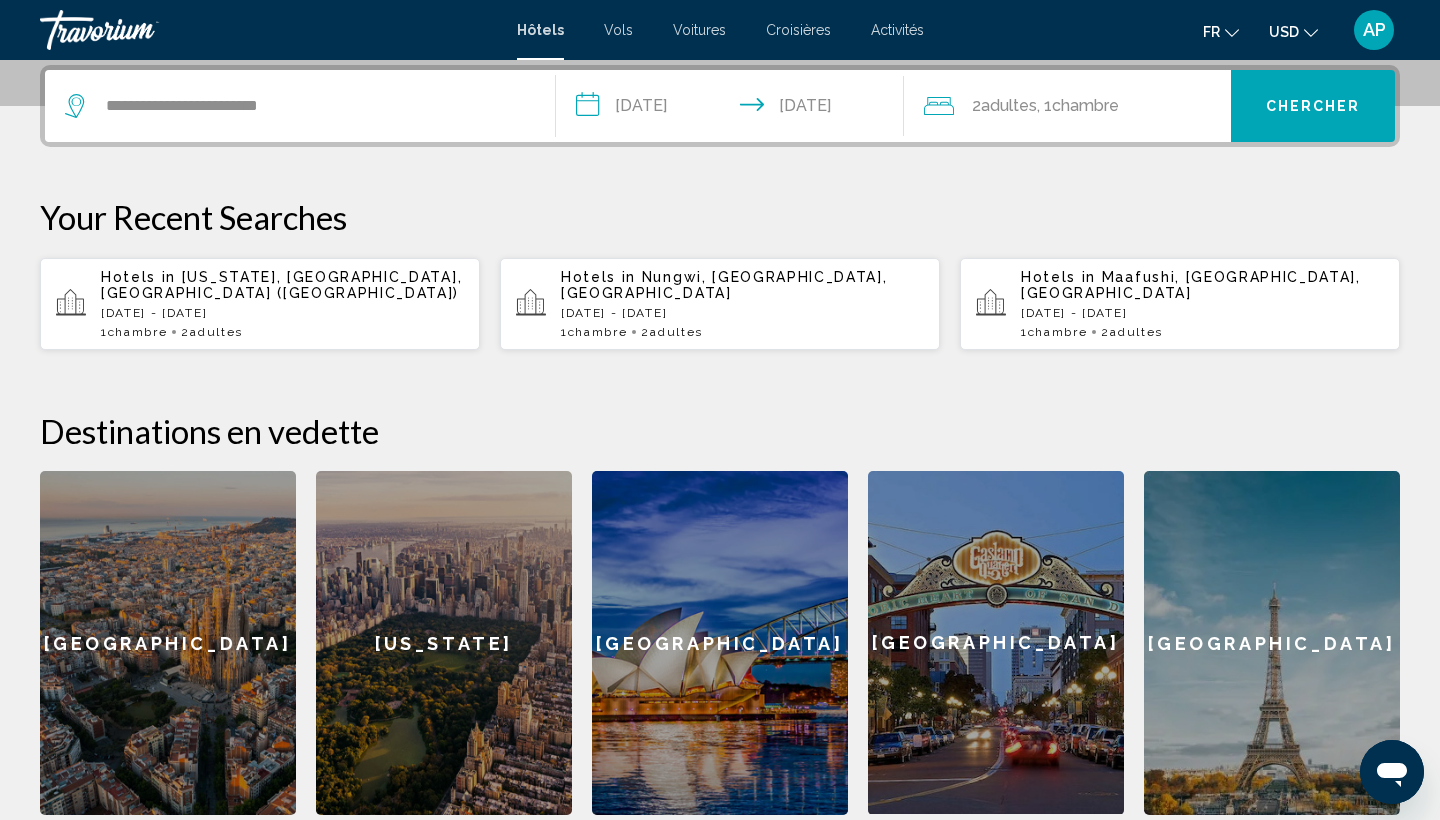 click on "USD
USD ($) MXN (Mex$) CAD (Can$) GBP (£) EUR (€) AUD (A$) NZD (NZ$) CNY (CN¥)" 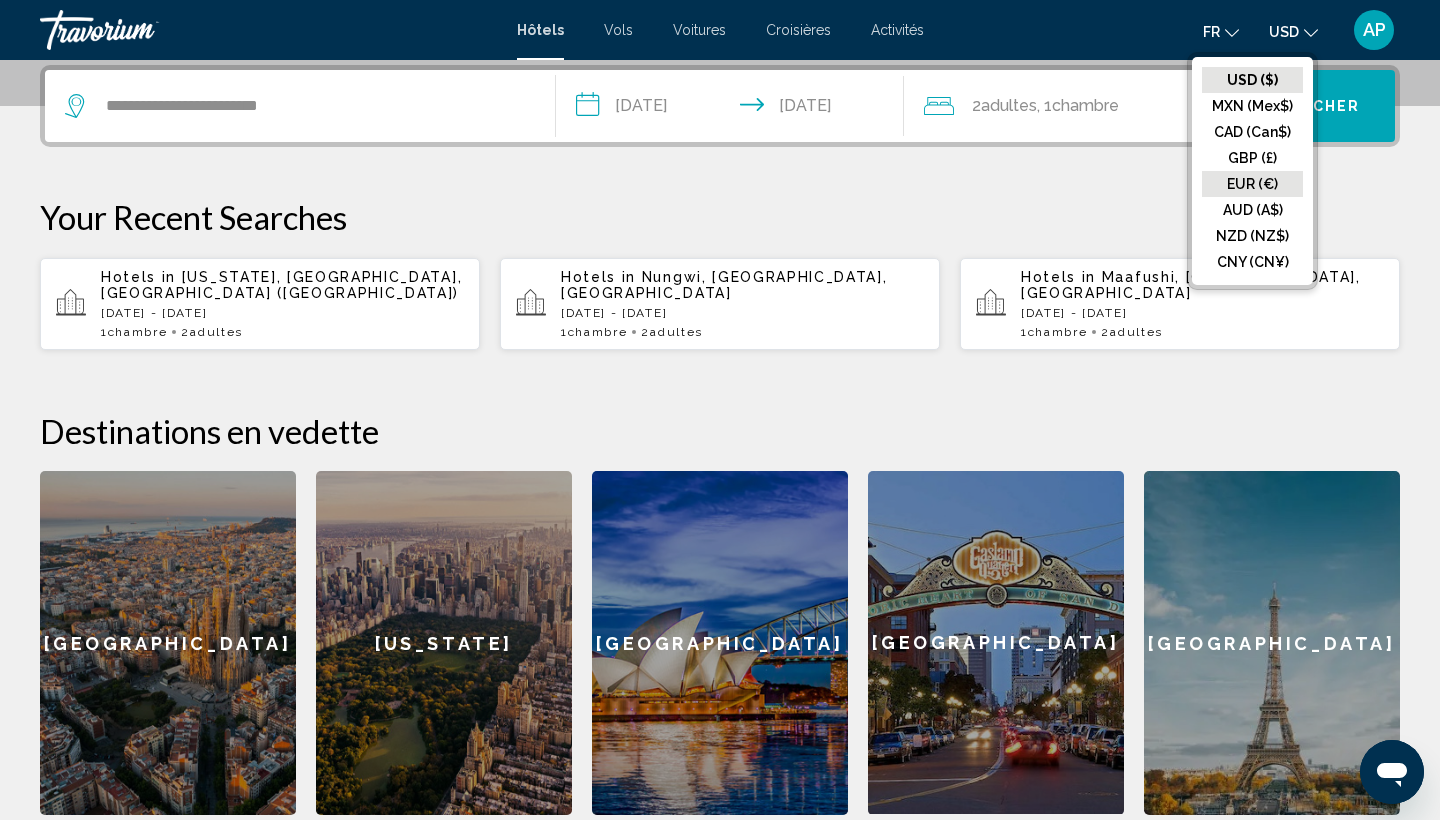 click on "EUR (€)" 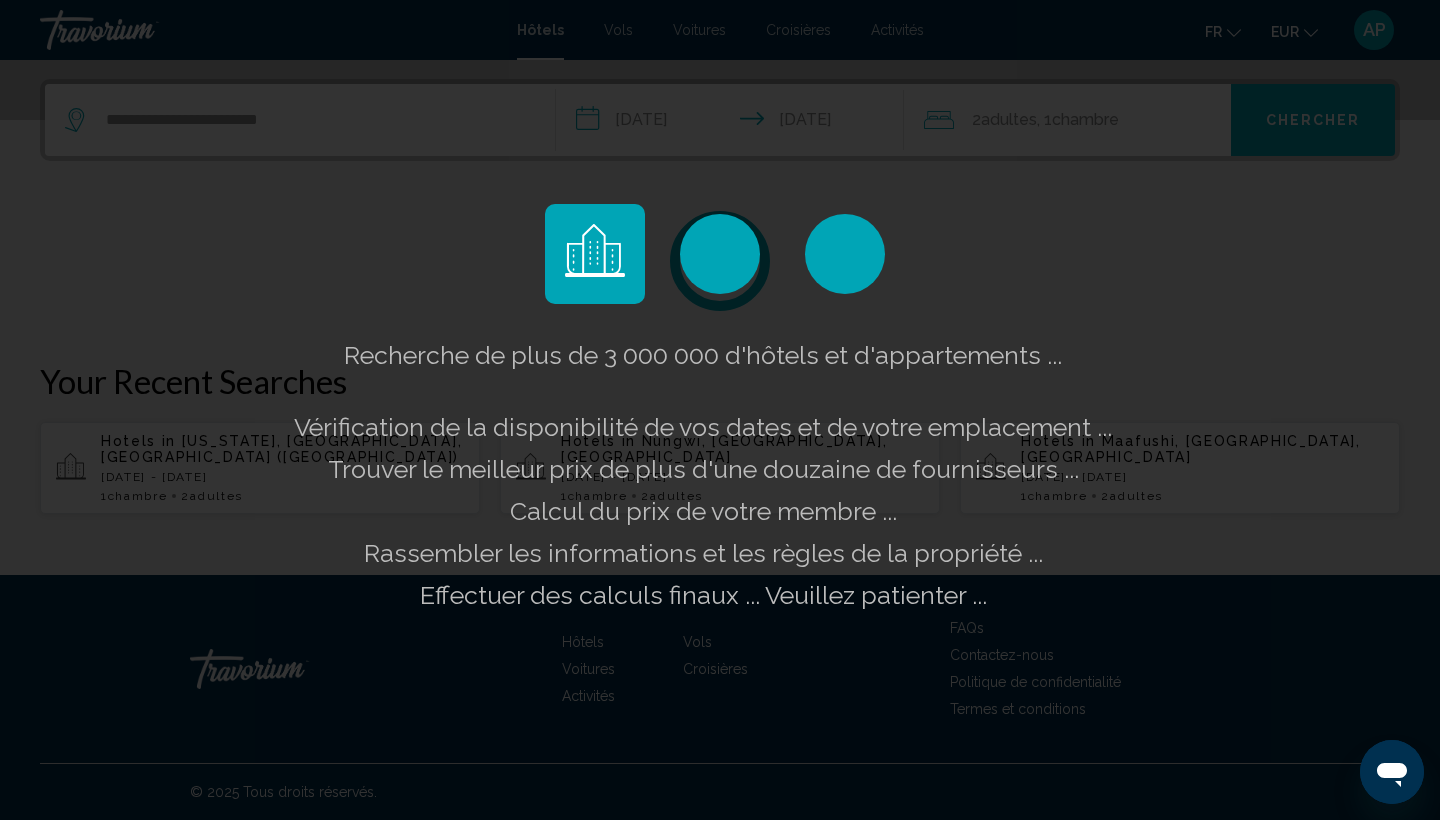 click on "**********" at bounding box center (720, -70) 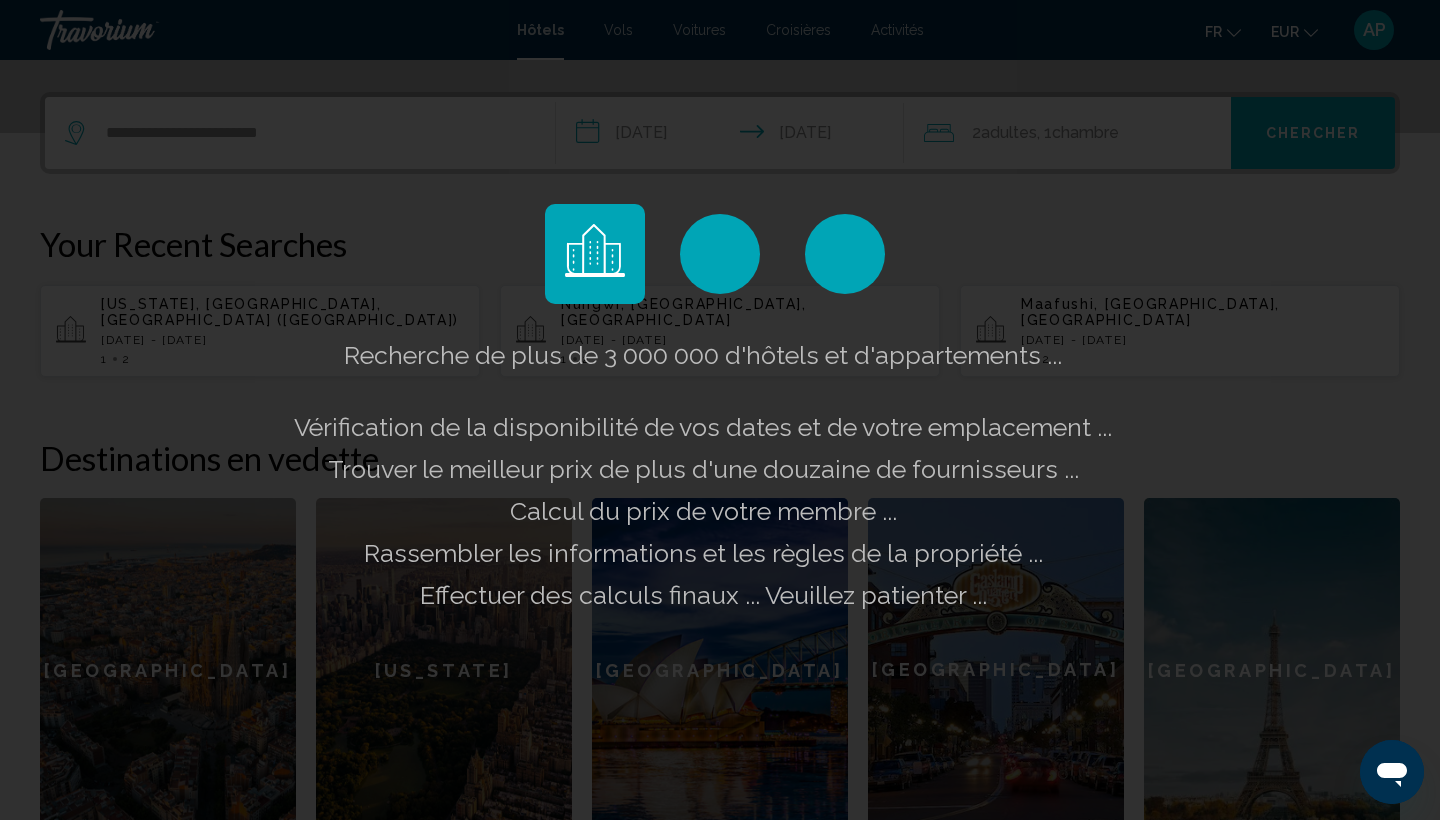 click on "Recherche de plus de 3 000 000 d'hôtels et d'appartements ...
Vérification de la disponibilité de vos dates et de votre emplacement ..." 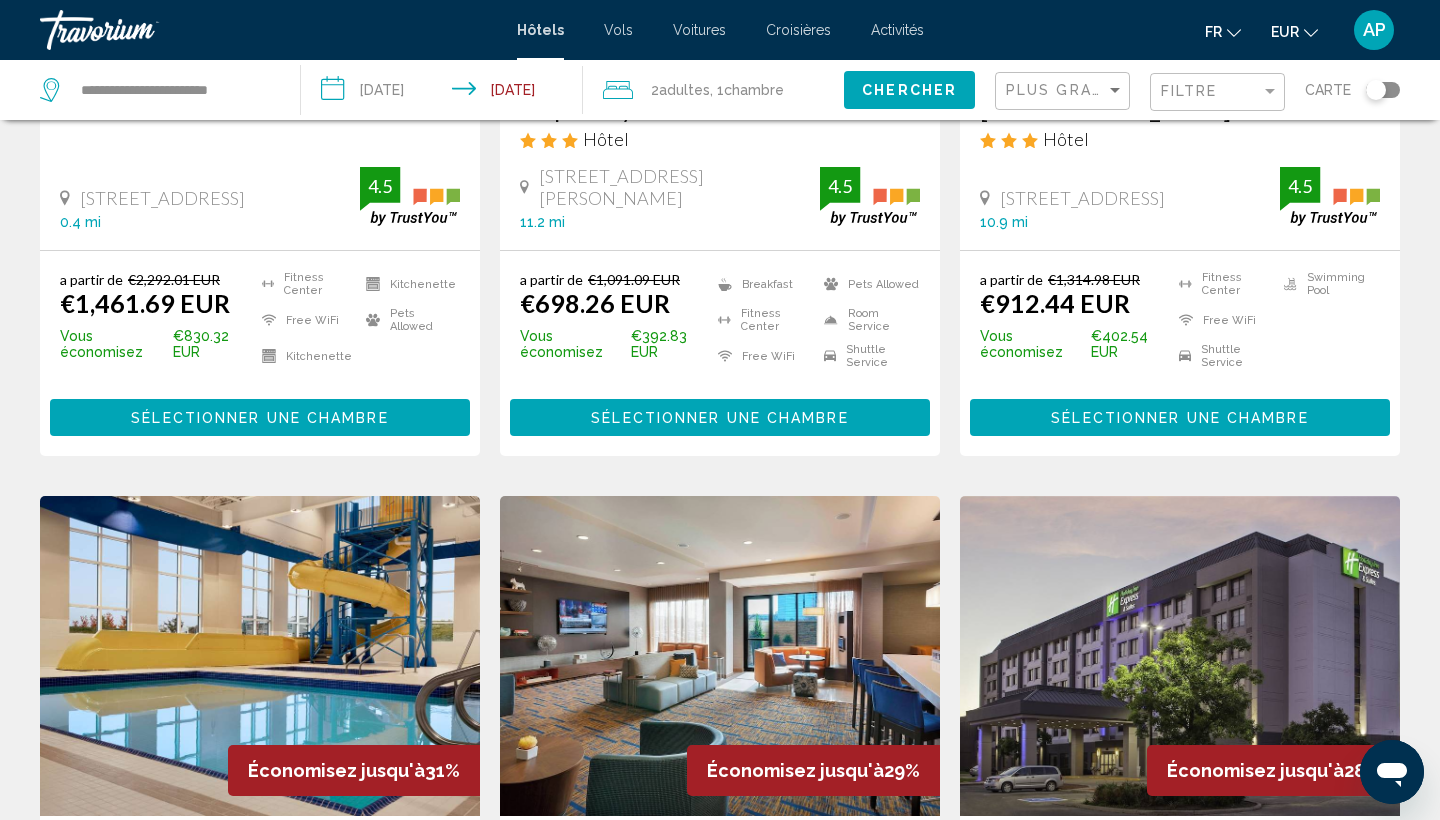 scroll, scrollTop: 0, scrollLeft: 0, axis: both 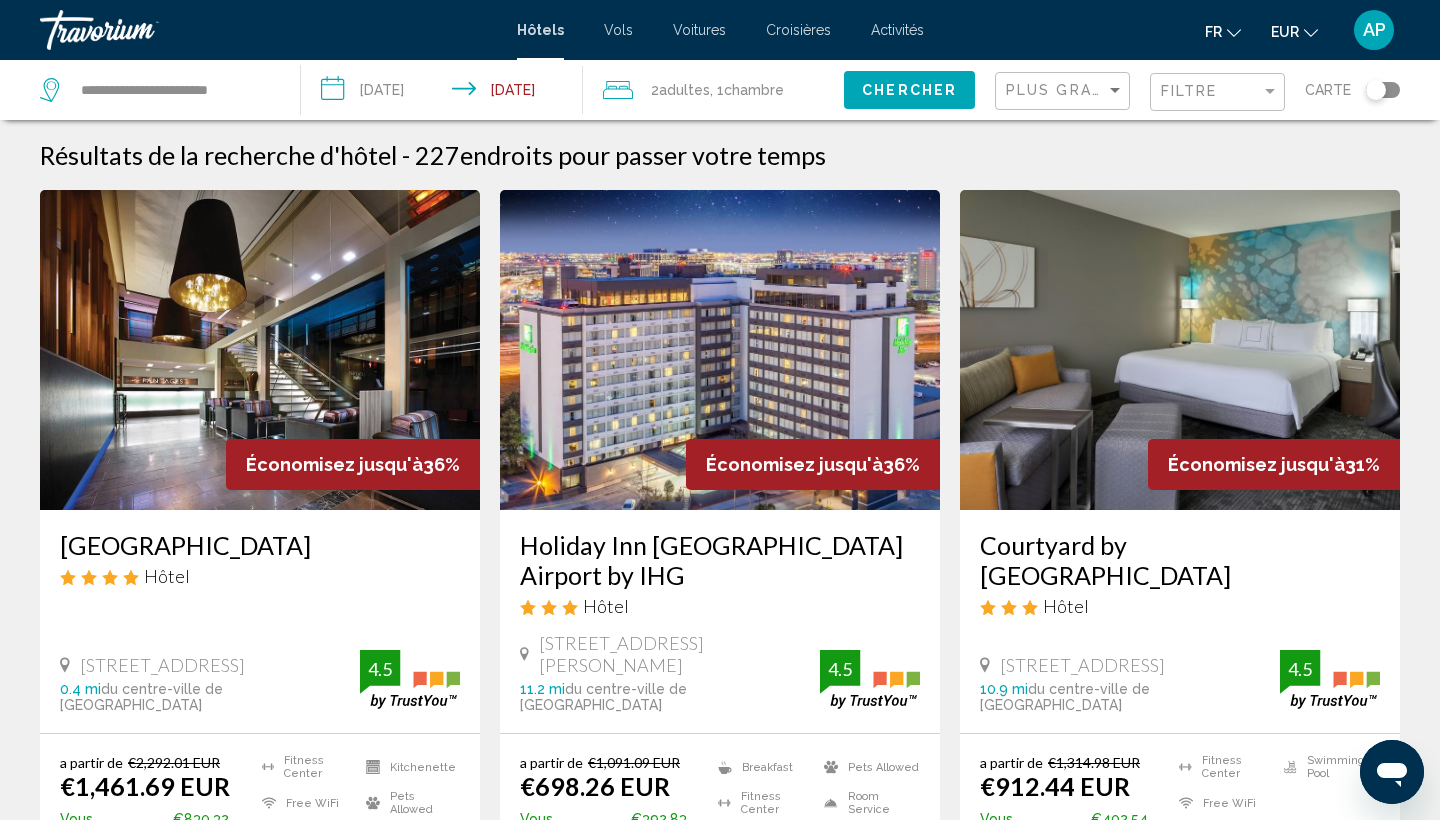 click 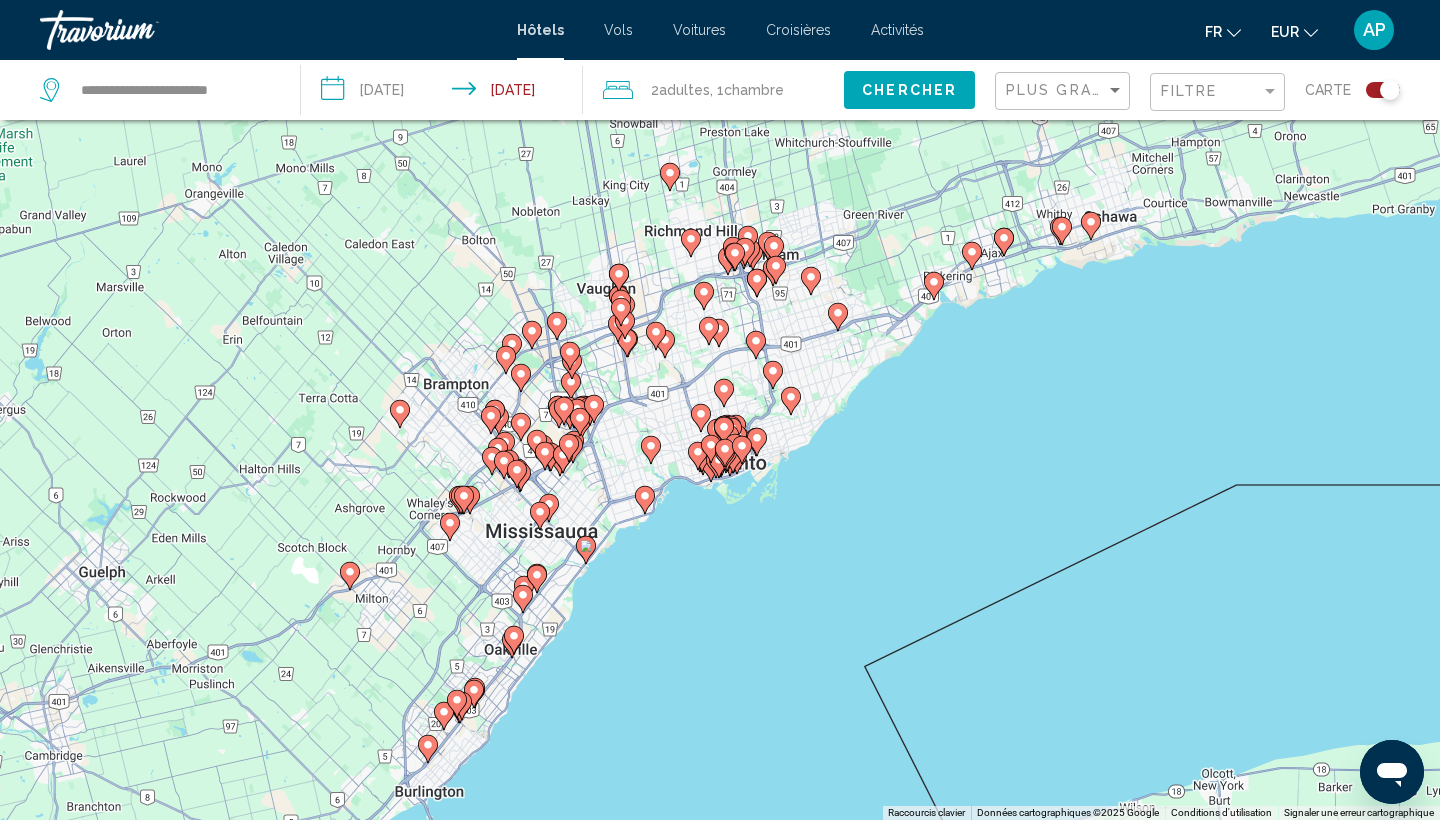 click 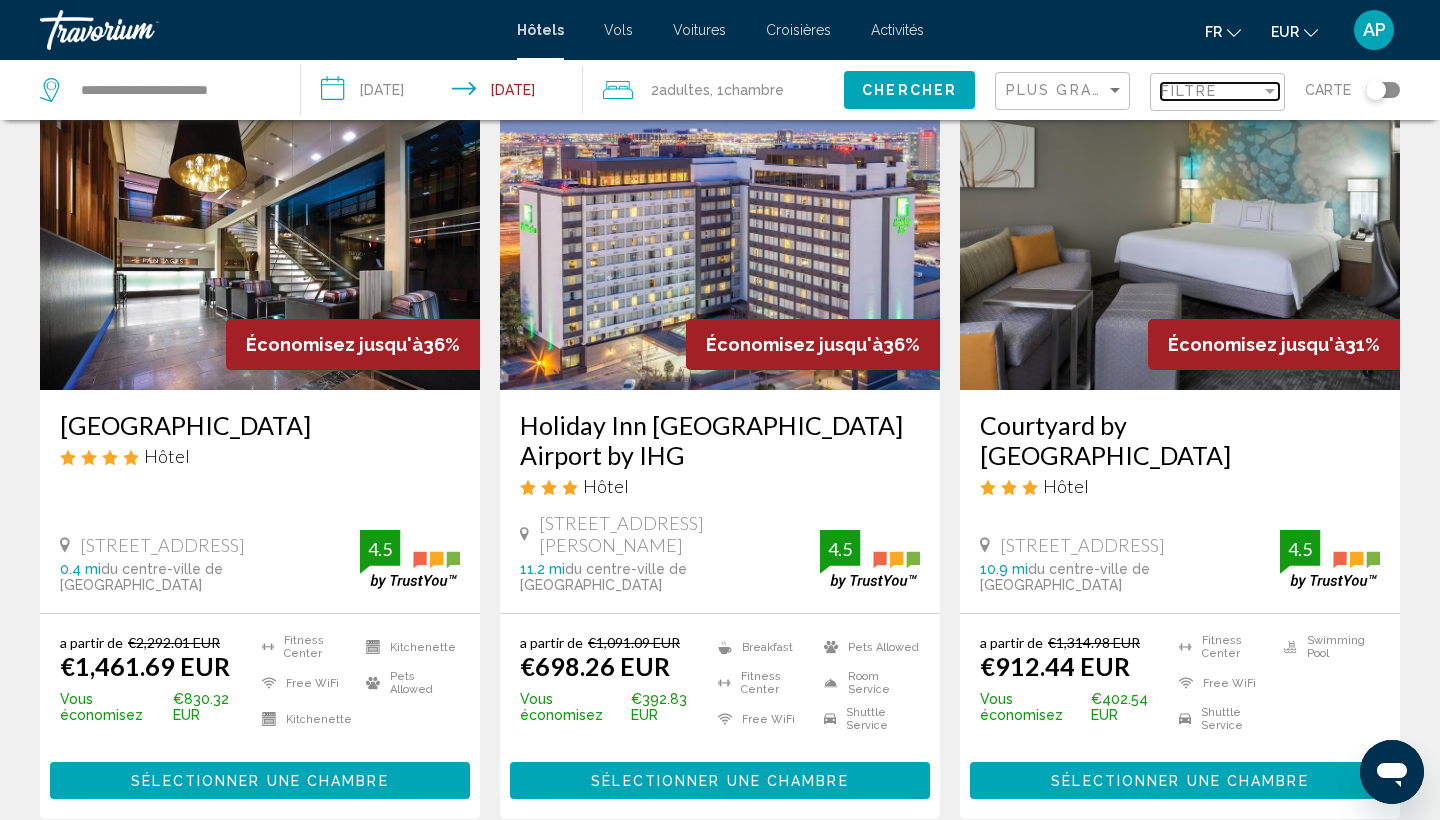 click at bounding box center (1270, 91) 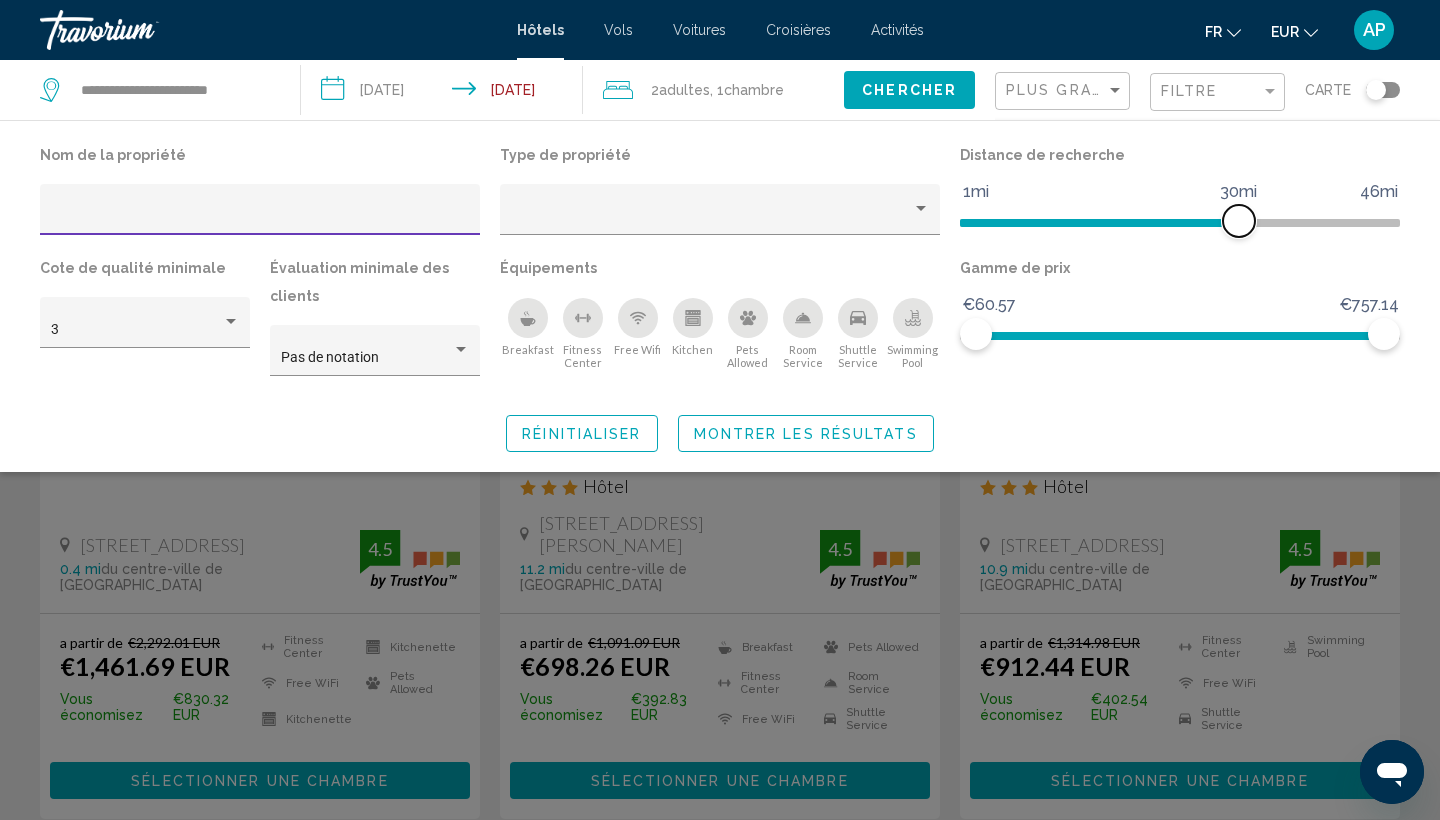 click 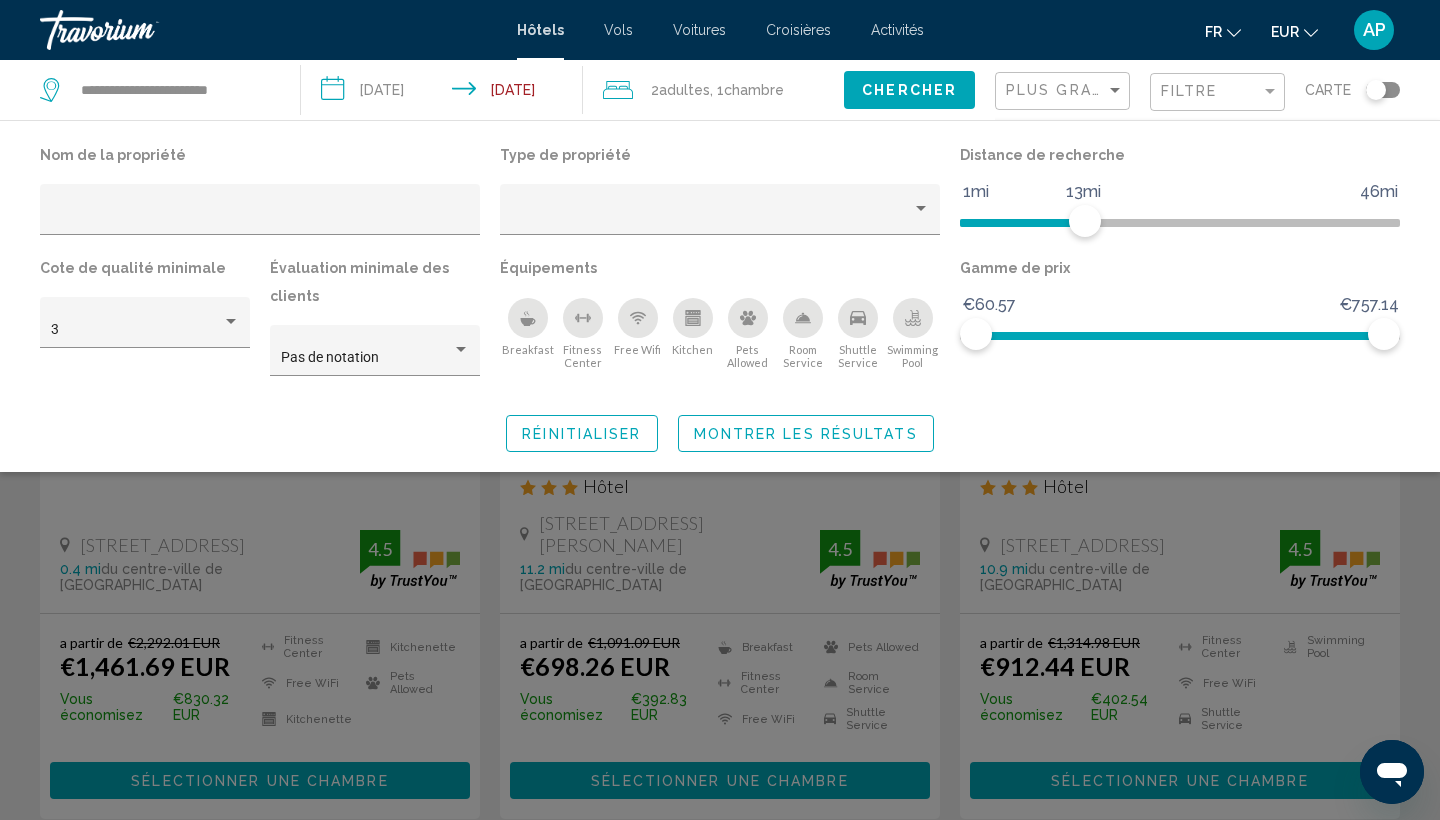 click on "Montrer les résultats" 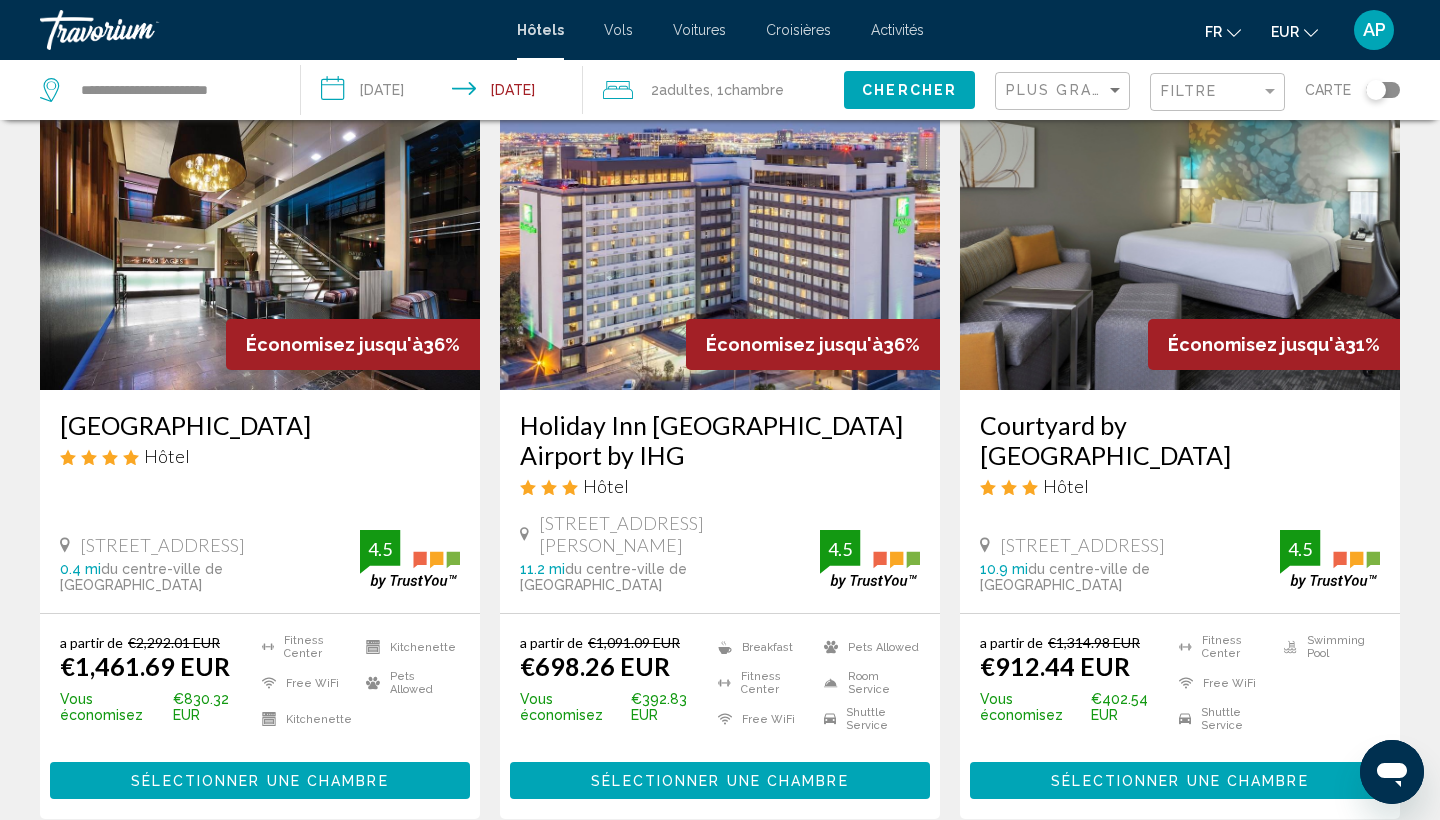 click on "Plus grandes économies" 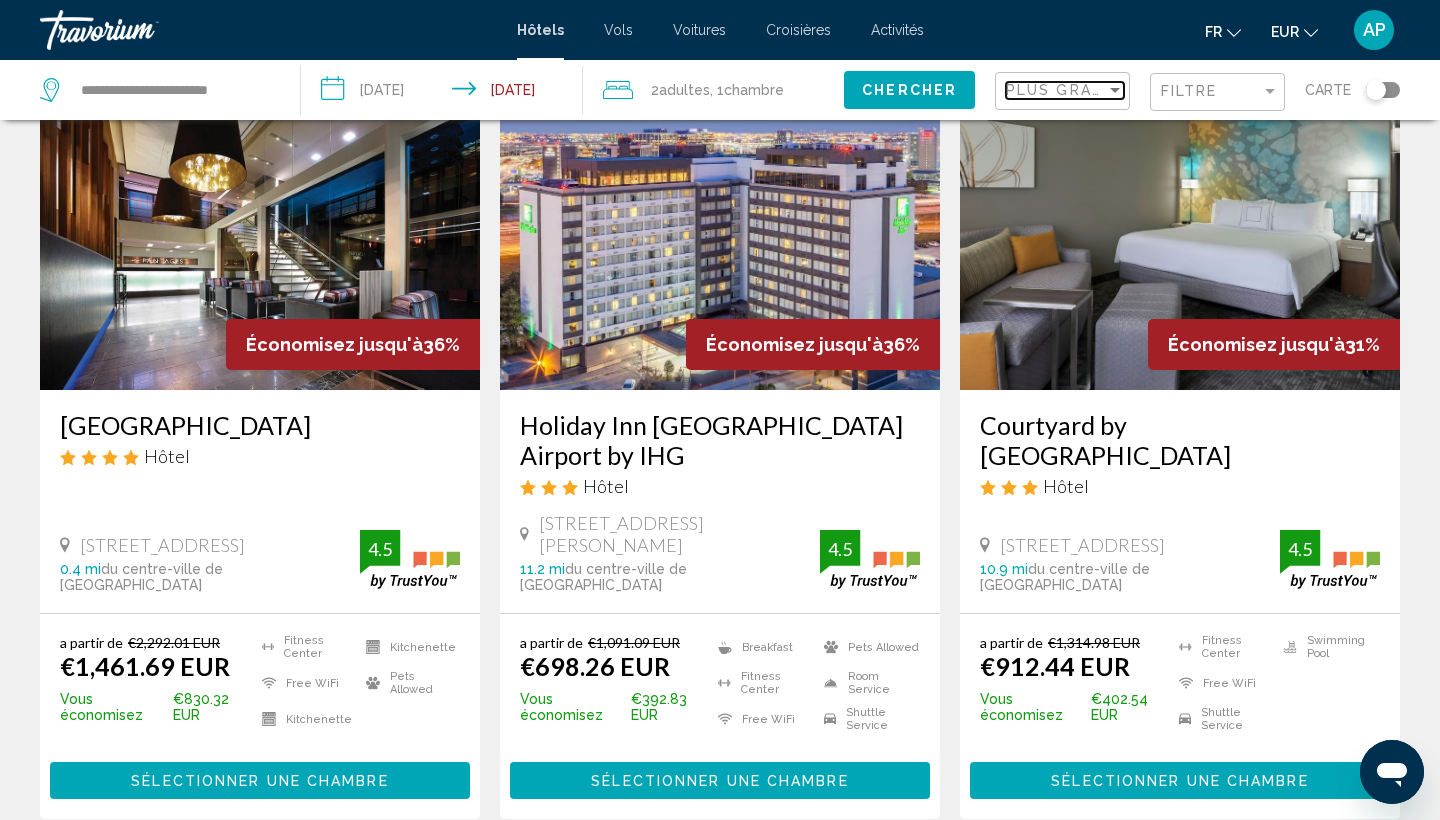 click at bounding box center [1115, 90] 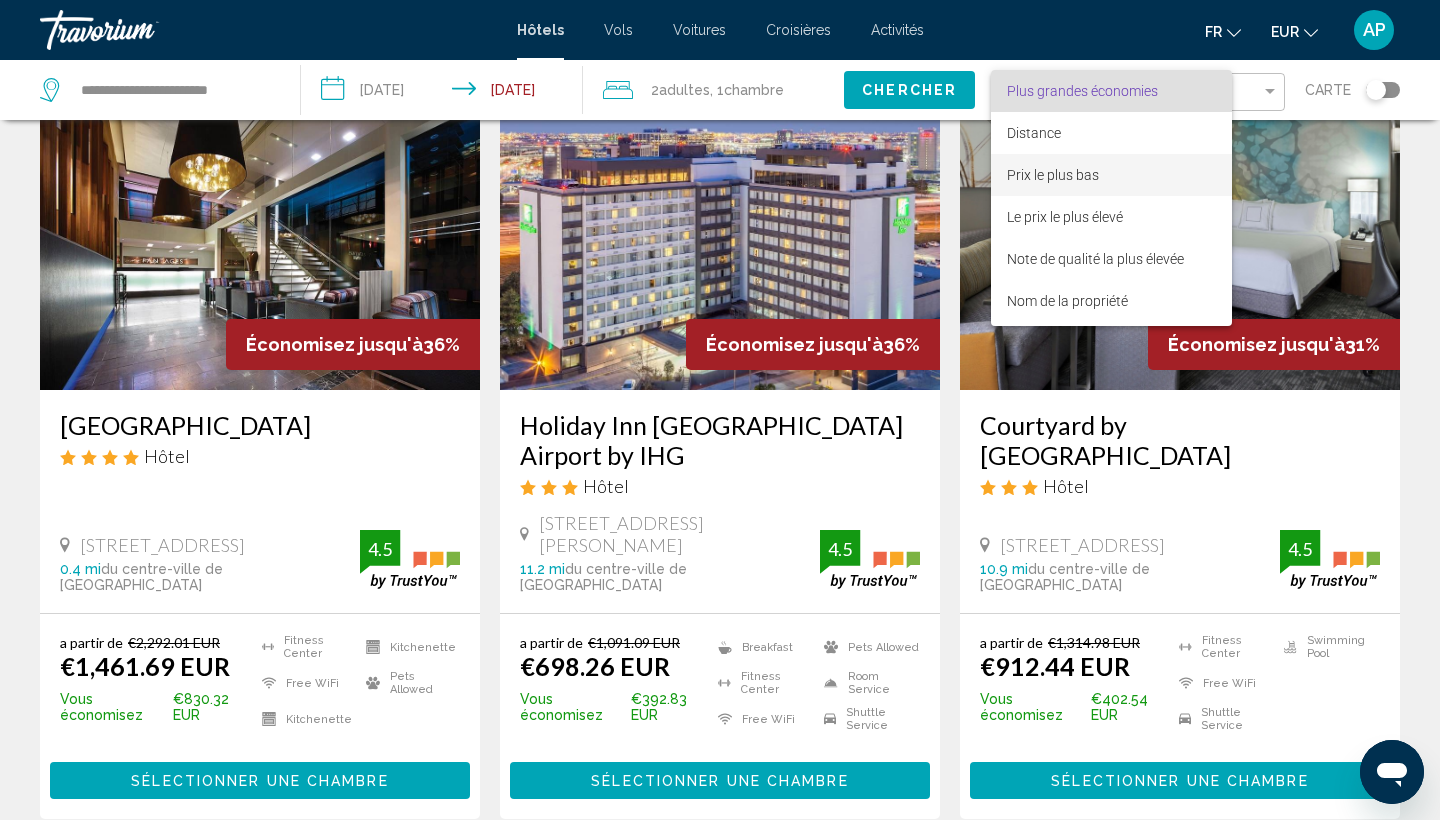 click on "Prix le plus bas" at bounding box center (1053, 175) 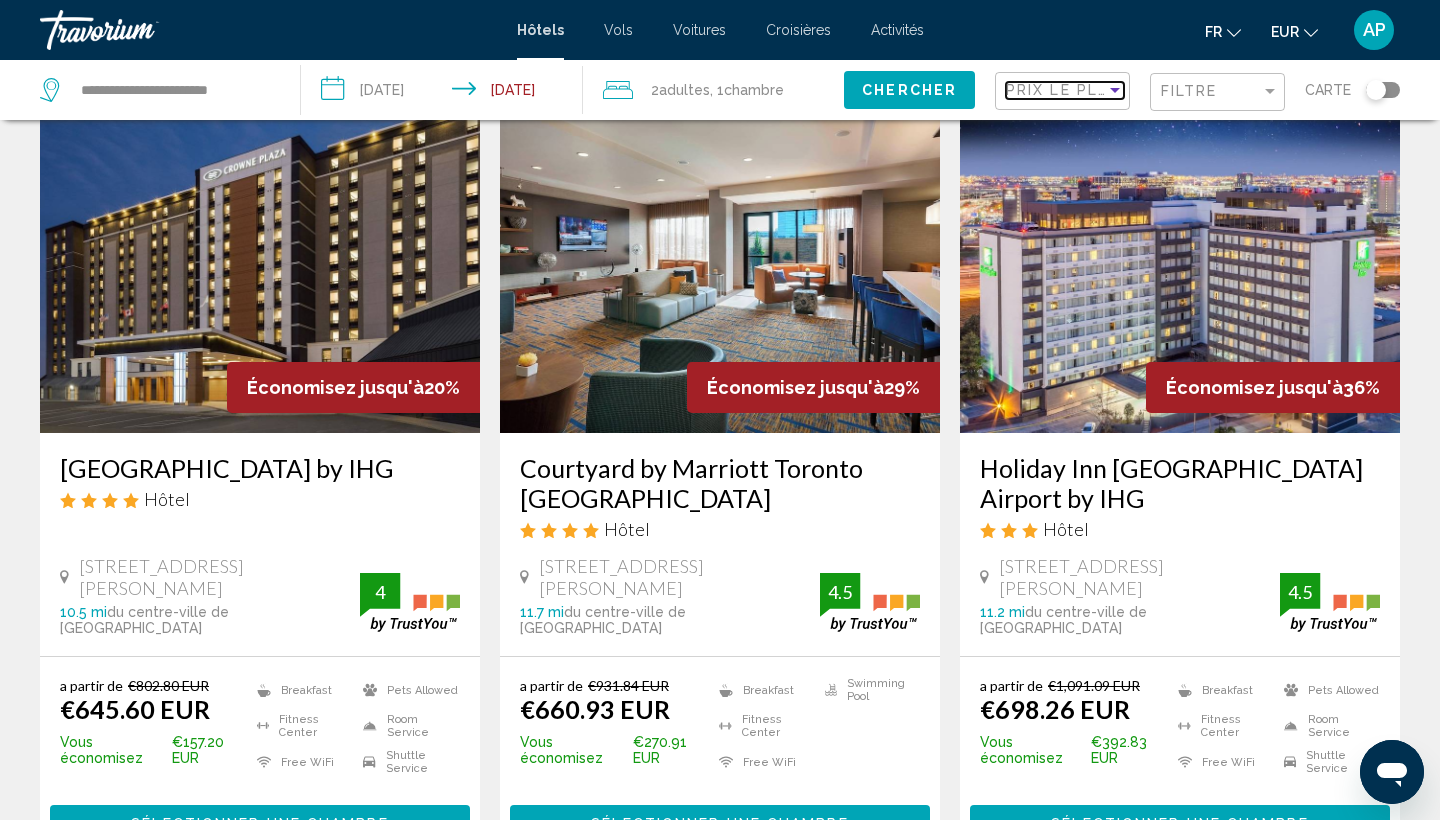 scroll, scrollTop: 817, scrollLeft: 0, axis: vertical 